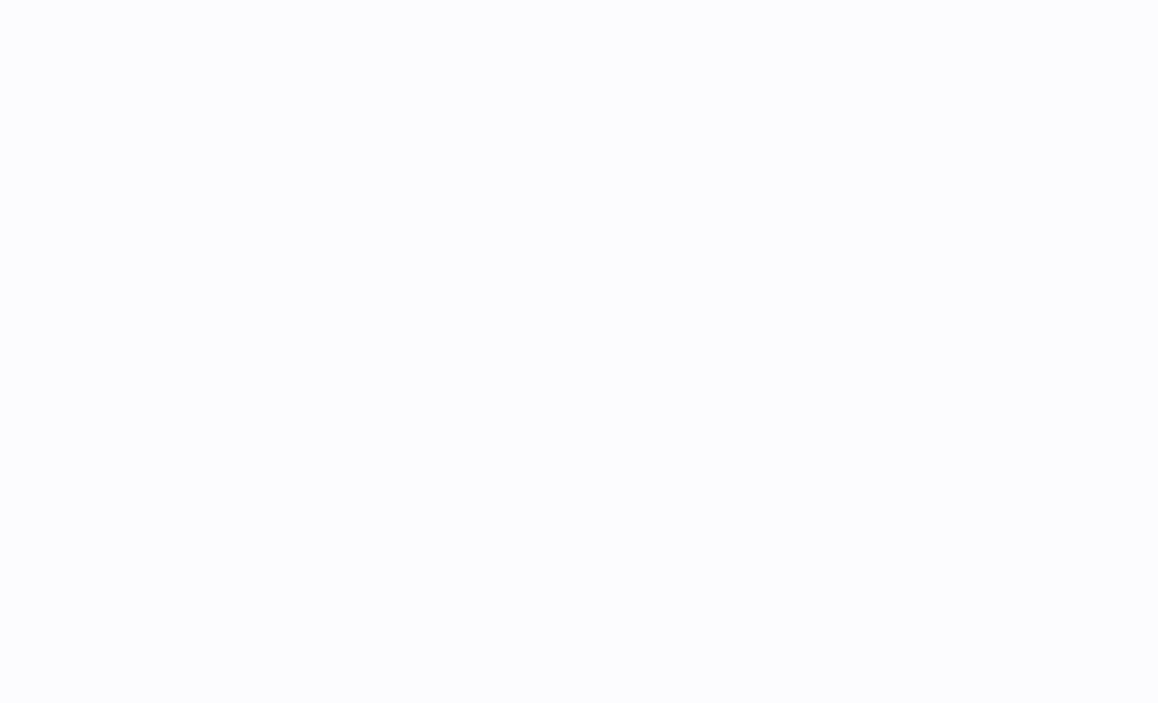 scroll, scrollTop: 0, scrollLeft: 0, axis: both 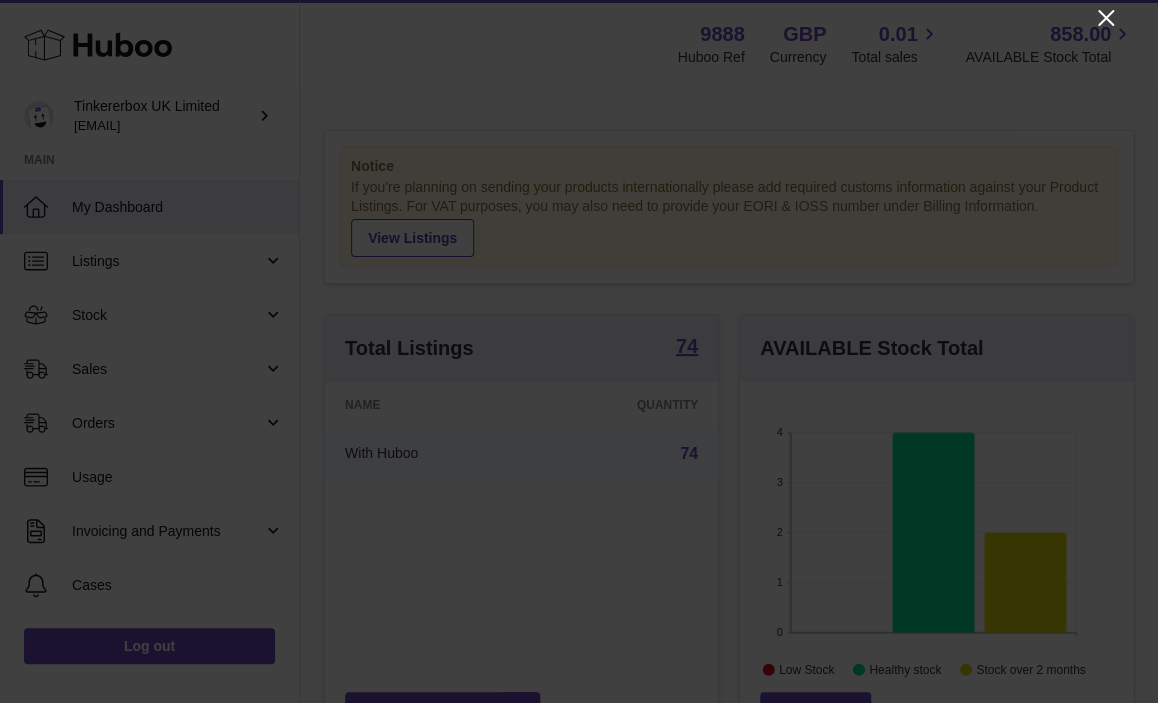 drag, startPoint x: 1095, startPoint y: 13, endPoint x: 1077, endPoint y: 51, distance: 42.047592 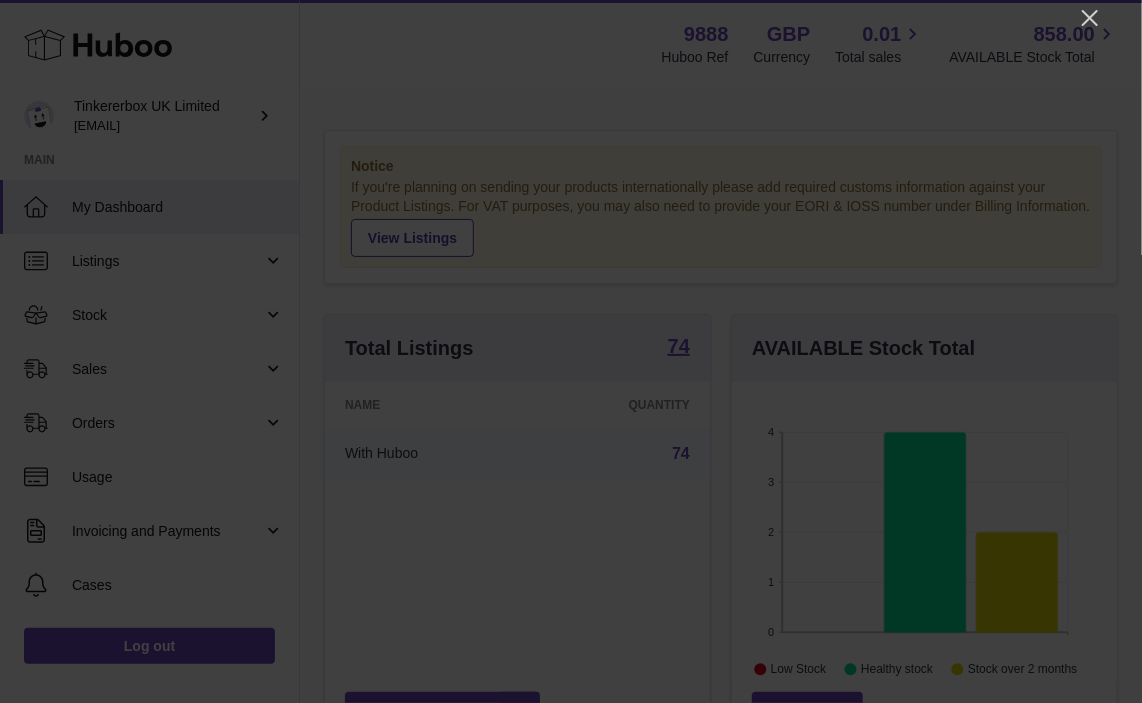 scroll, scrollTop: 312, scrollLeft: 385, axis: both 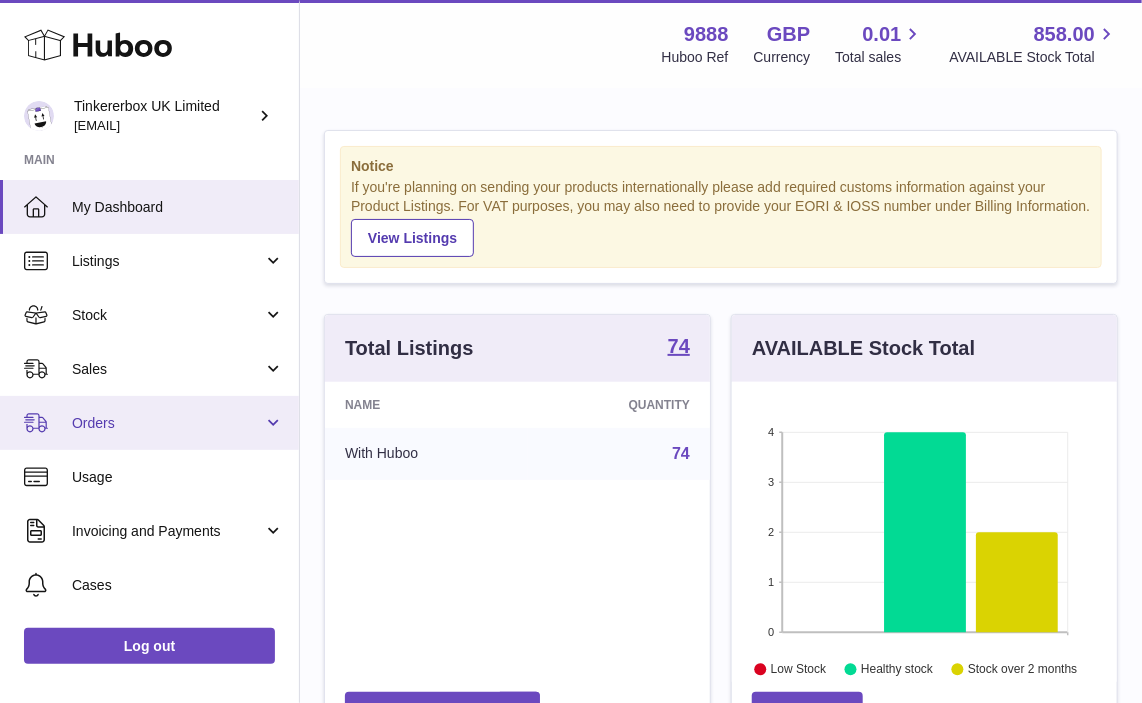 click on "Orders" at bounding box center [167, 423] 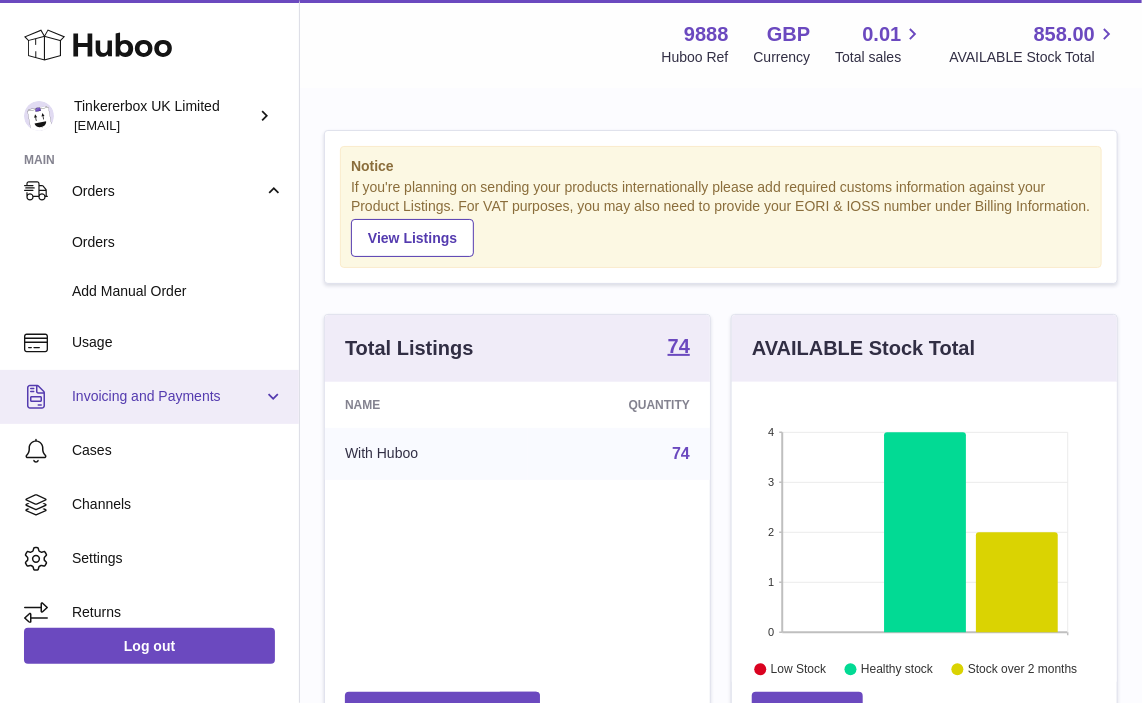 scroll, scrollTop: 248, scrollLeft: 0, axis: vertical 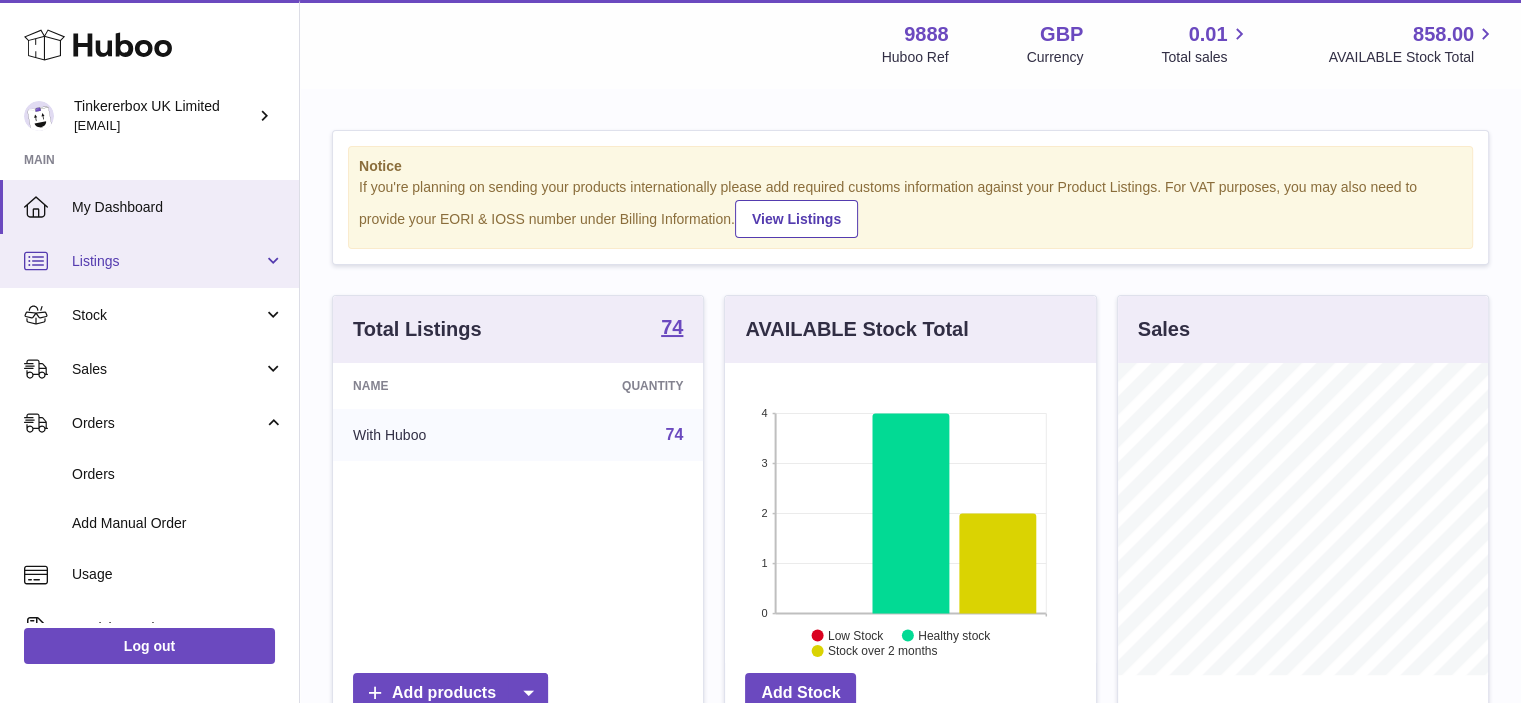 click on "Listings" at bounding box center [167, 261] 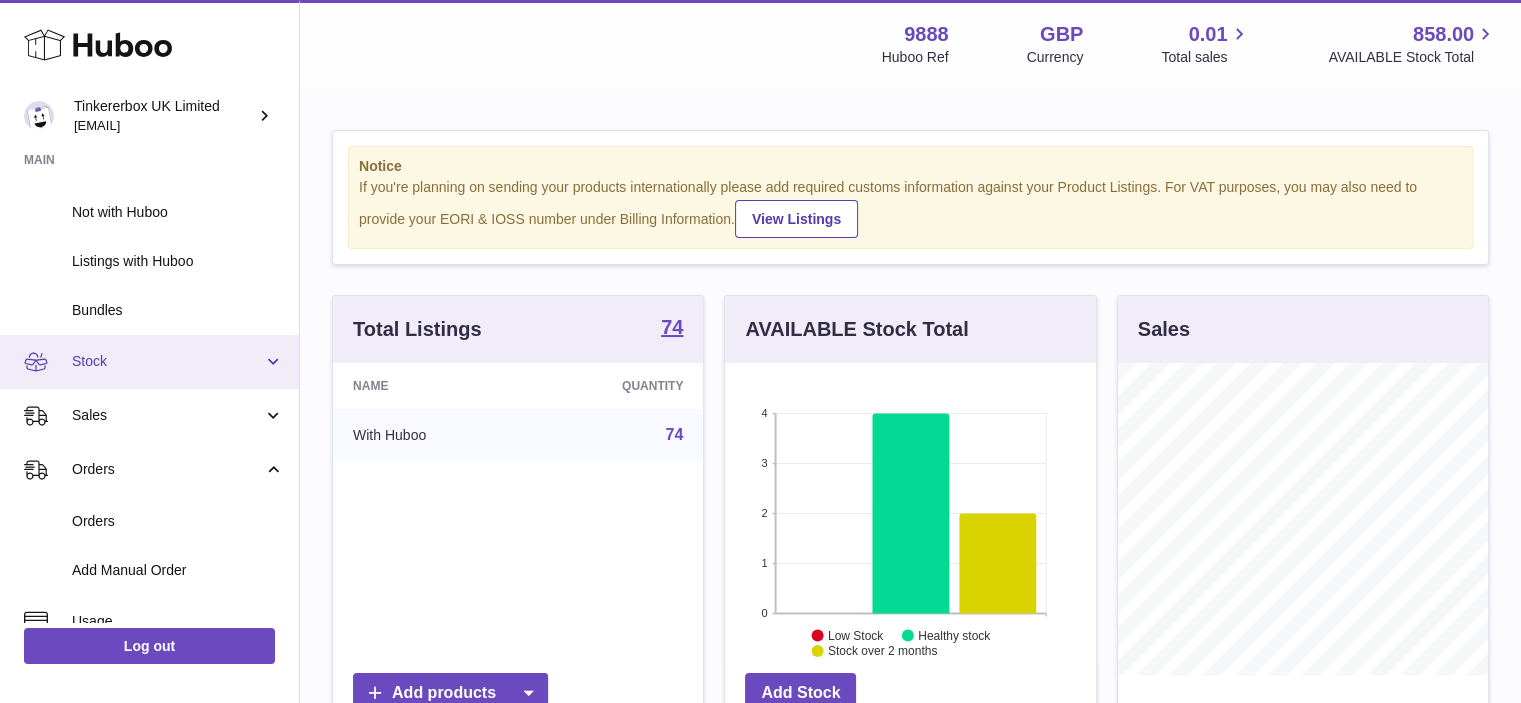 click on "Stock" at bounding box center (167, 361) 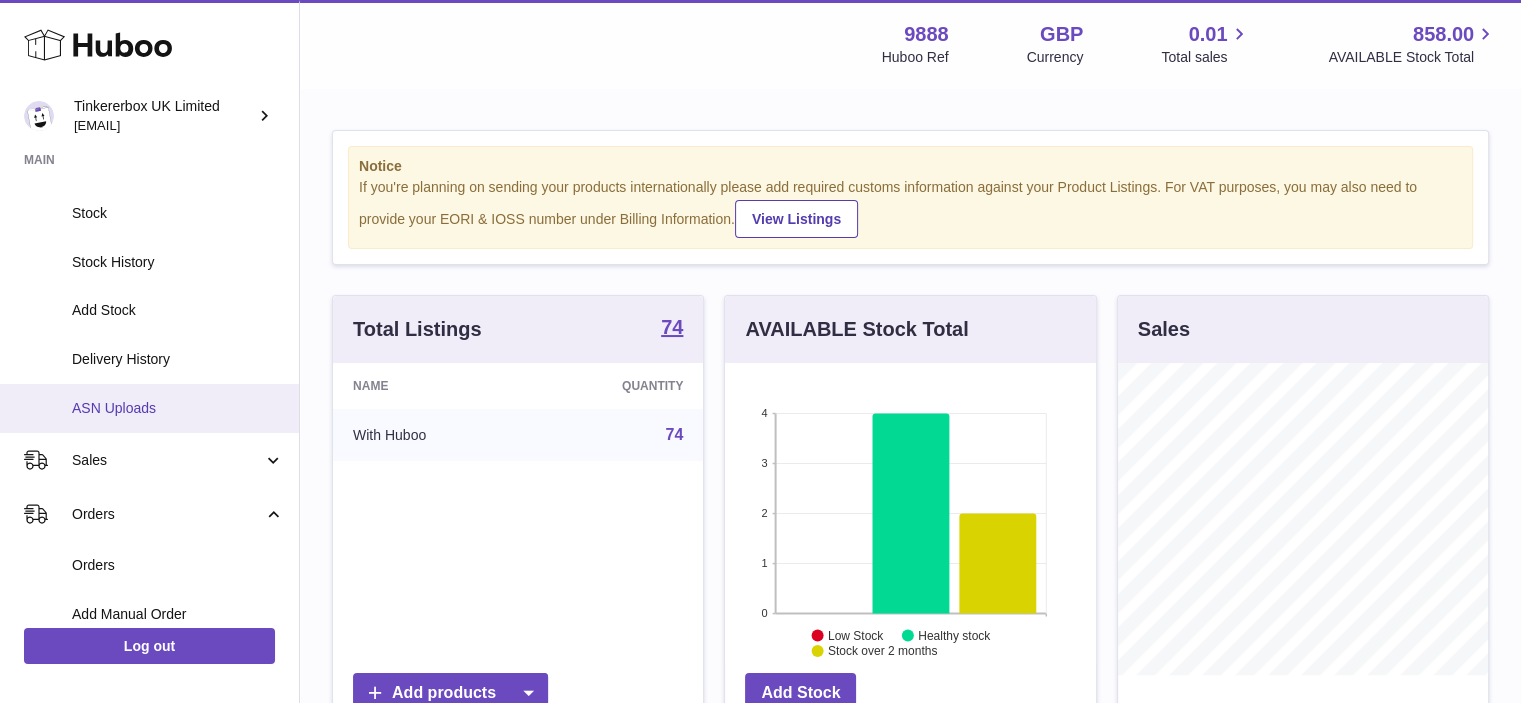 scroll, scrollTop: 400, scrollLeft: 0, axis: vertical 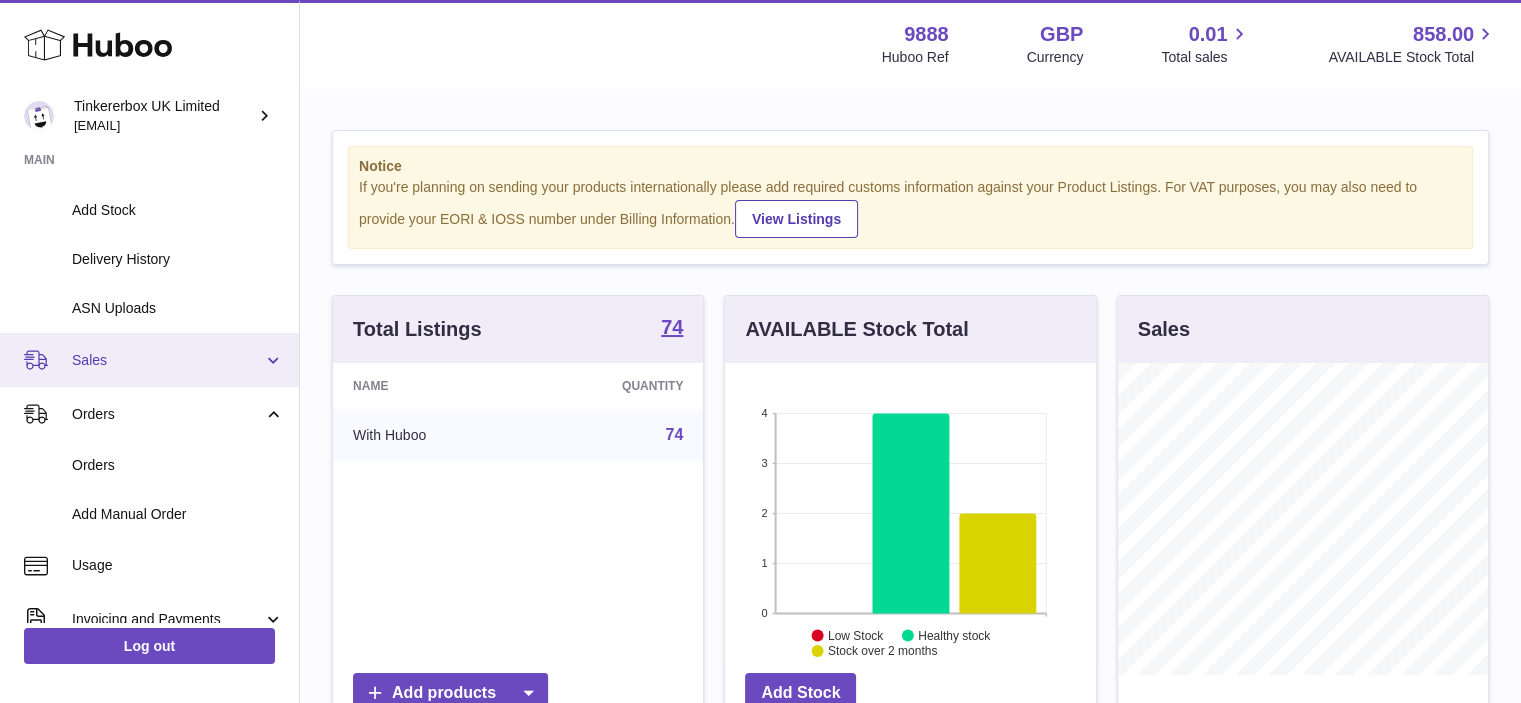 click on "Sales" at bounding box center [167, 360] 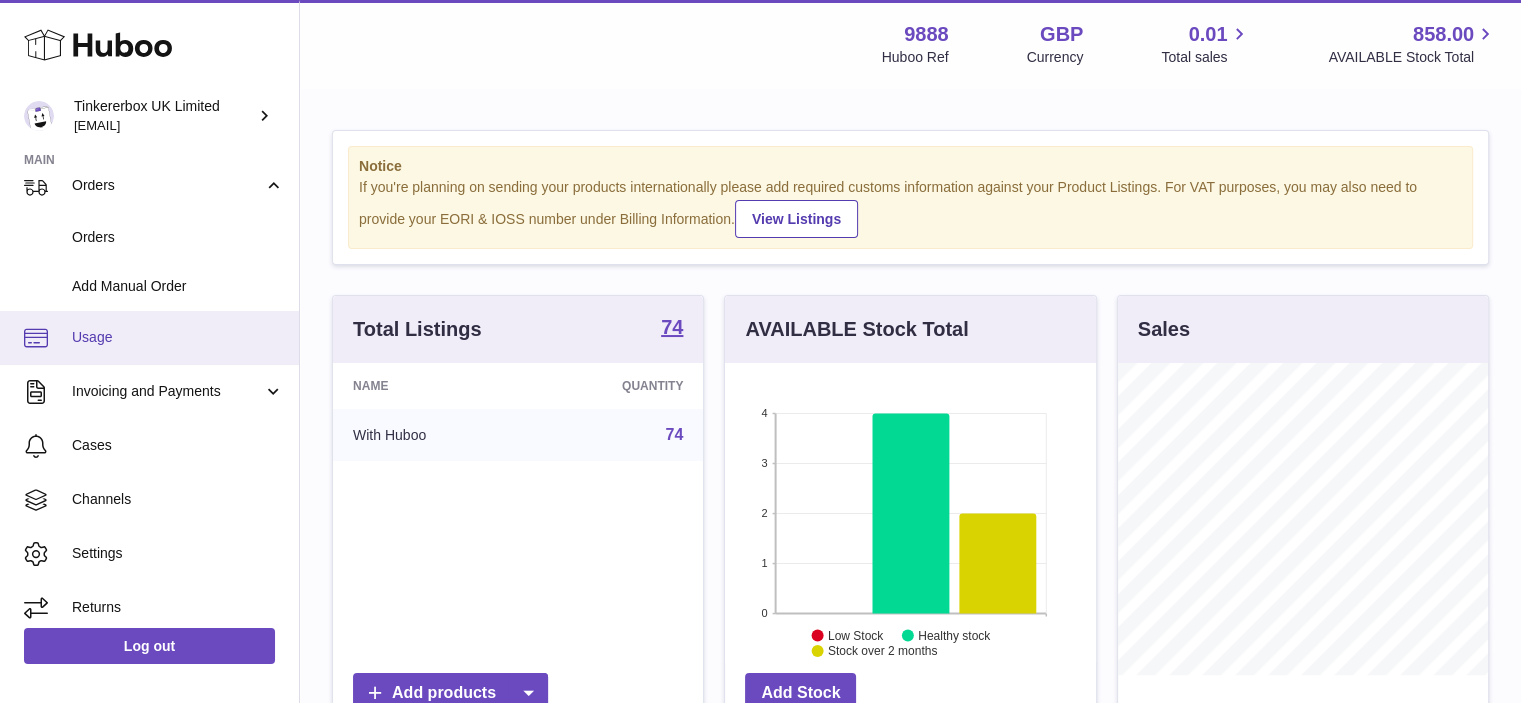 scroll, scrollTop: 737, scrollLeft: 0, axis: vertical 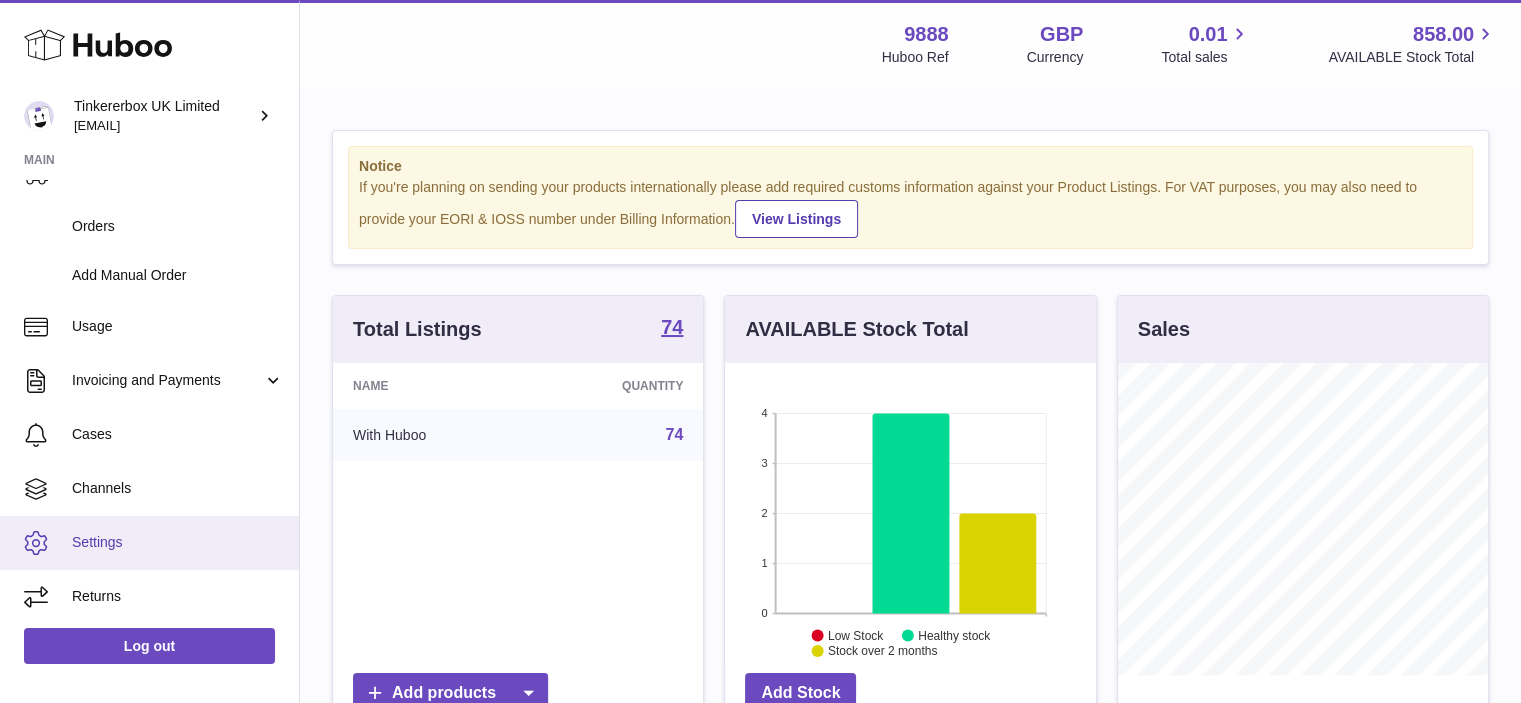 click on "Settings" at bounding box center (149, 543) 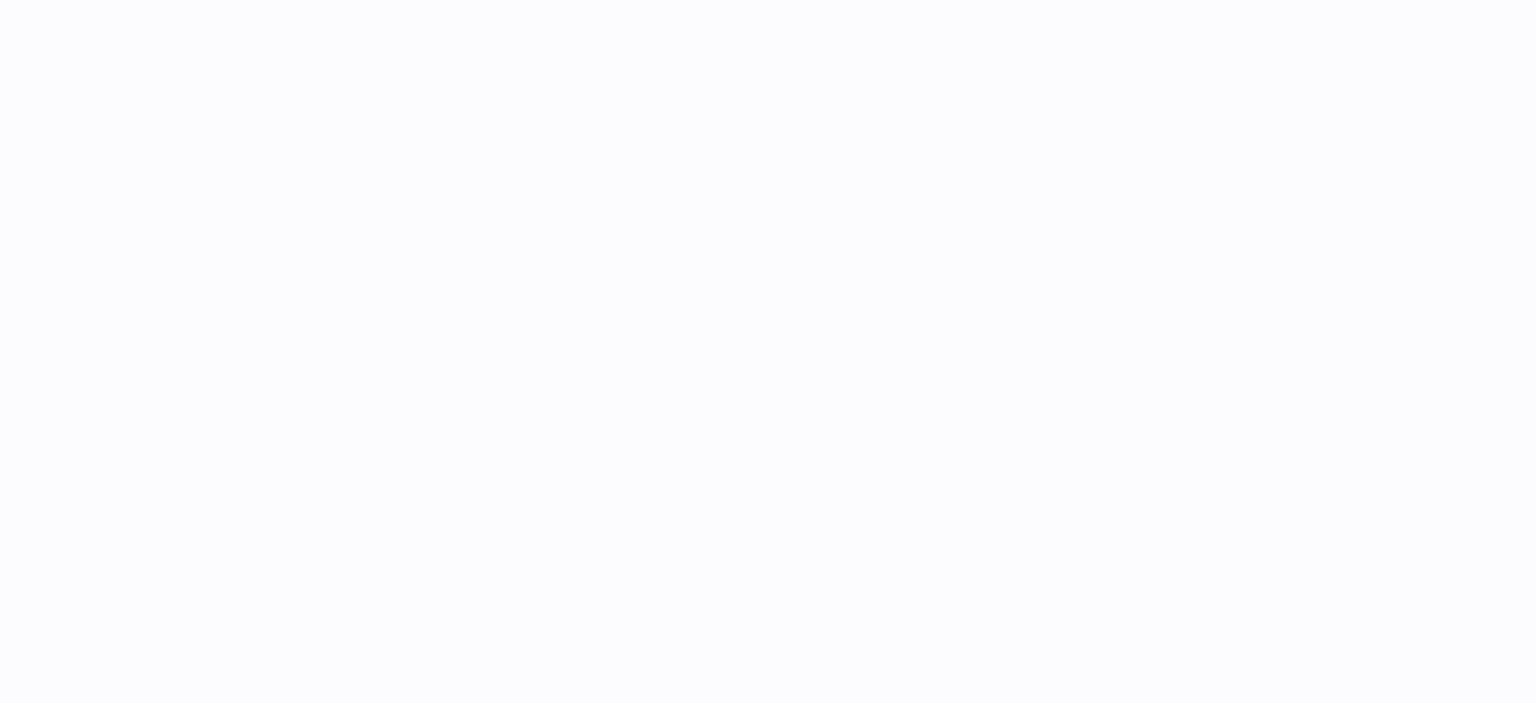 scroll, scrollTop: 0, scrollLeft: 0, axis: both 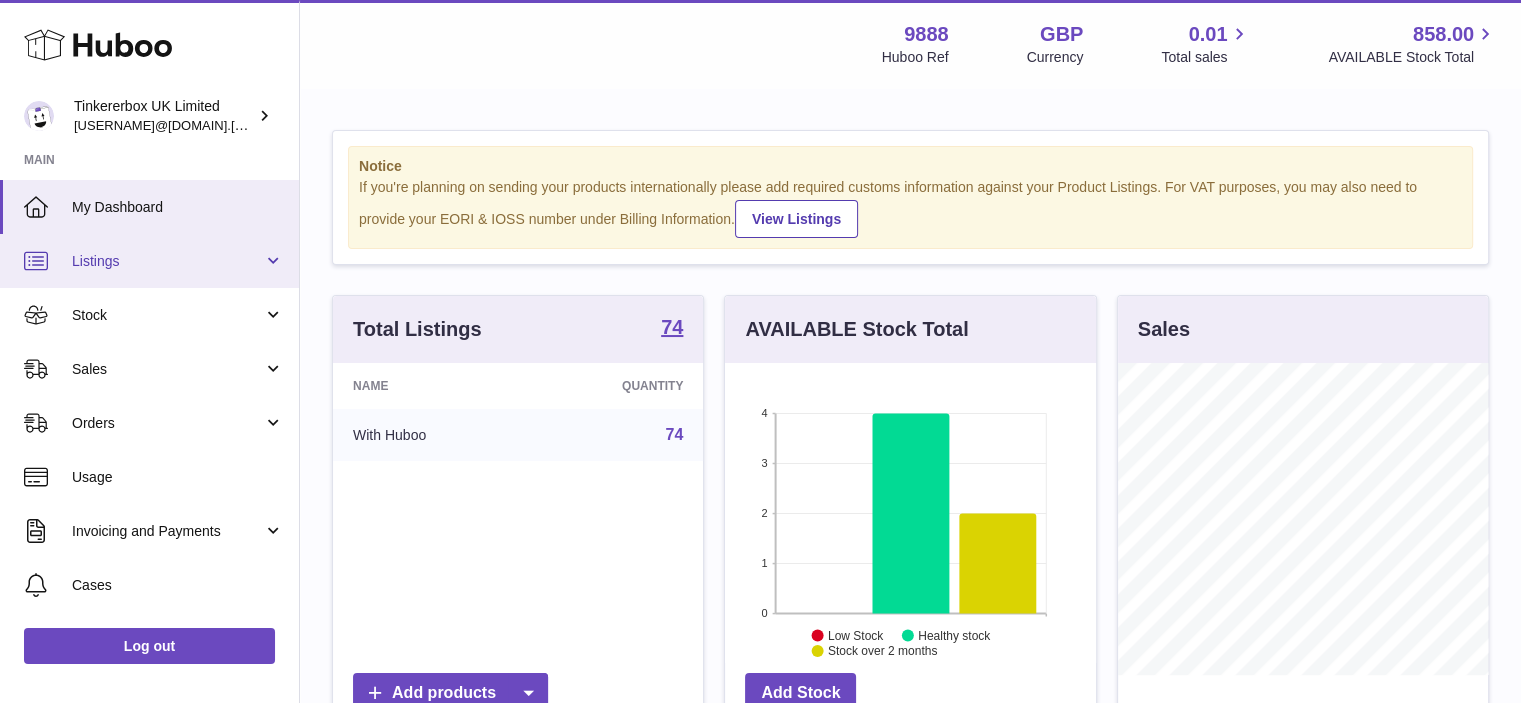 click on "Listings" at bounding box center [167, 261] 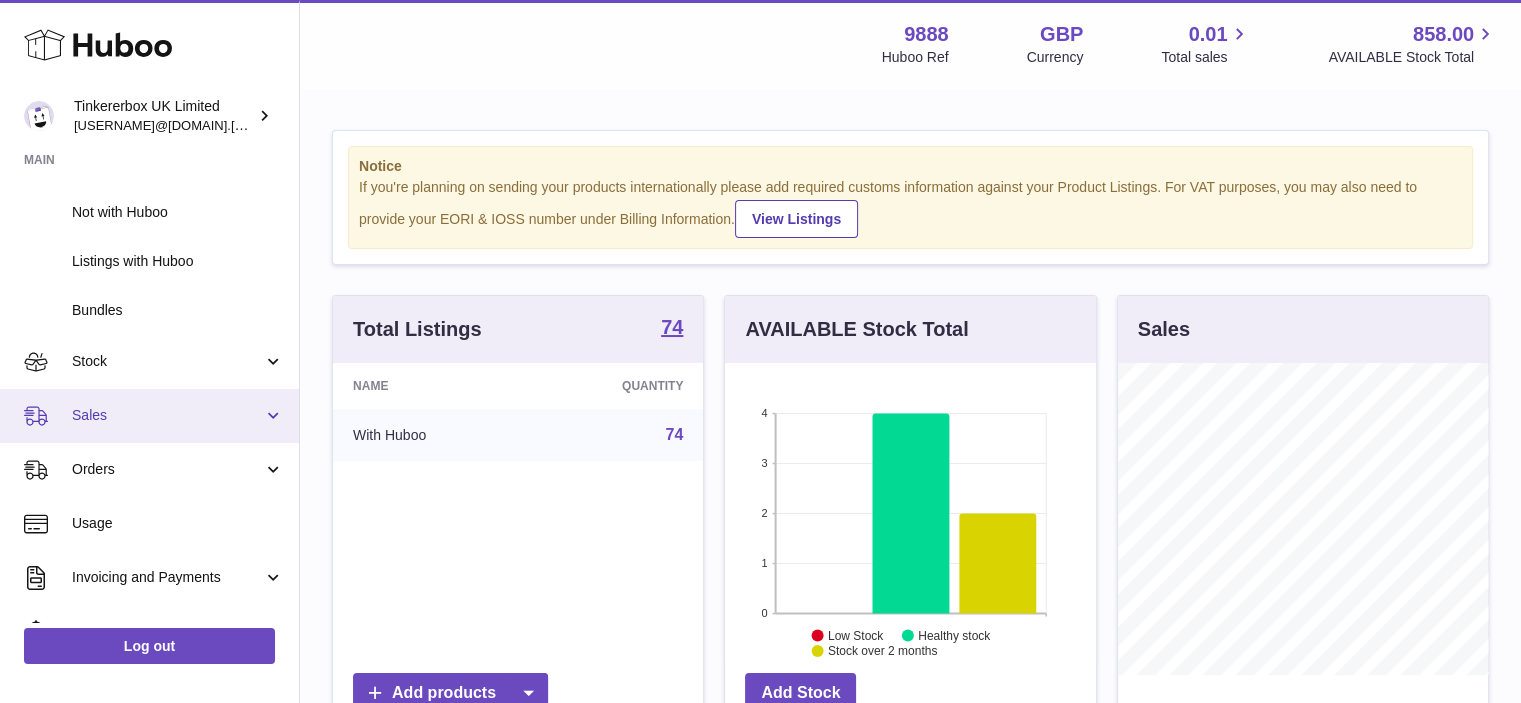 scroll, scrollTop: 200, scrollLeft: 0, axis: vertical 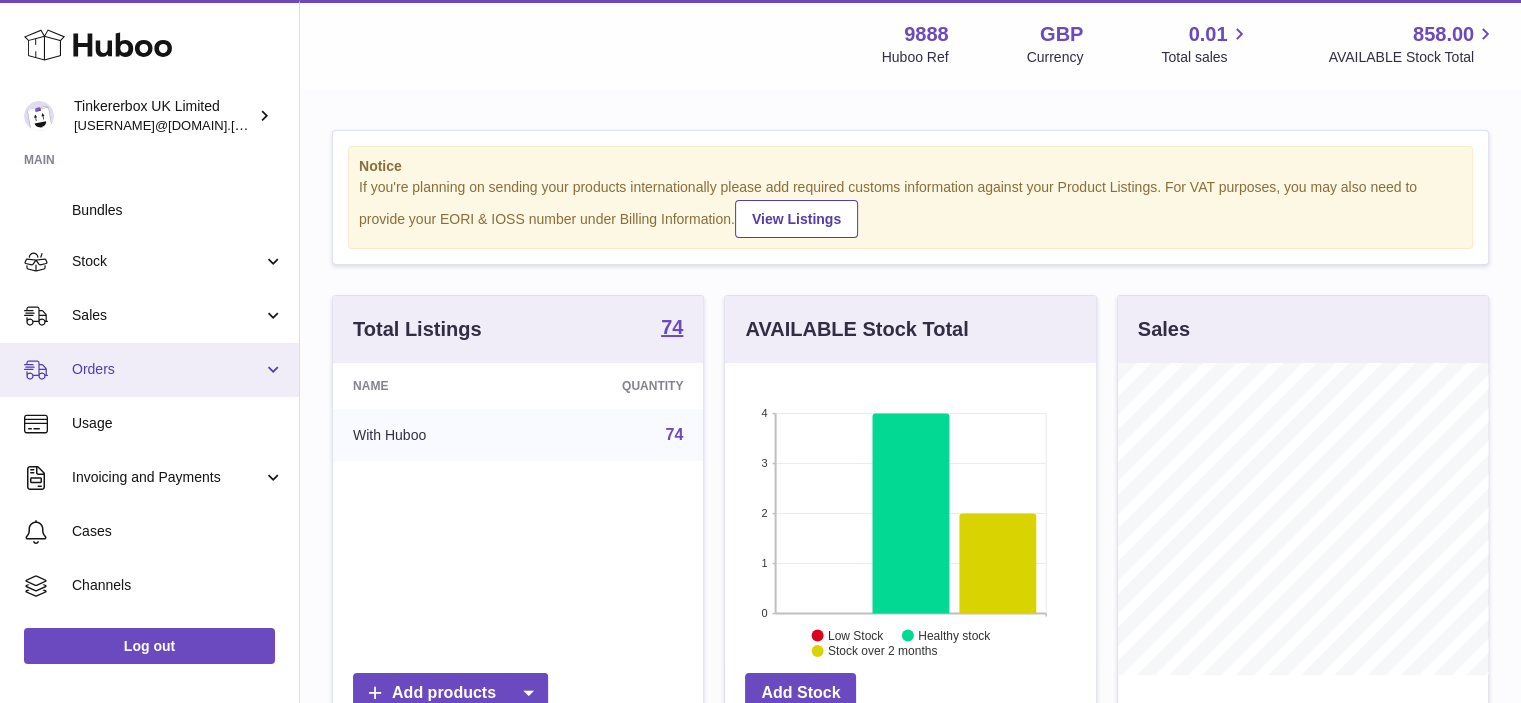 click on "Orders" at bounding box center [167, 369] 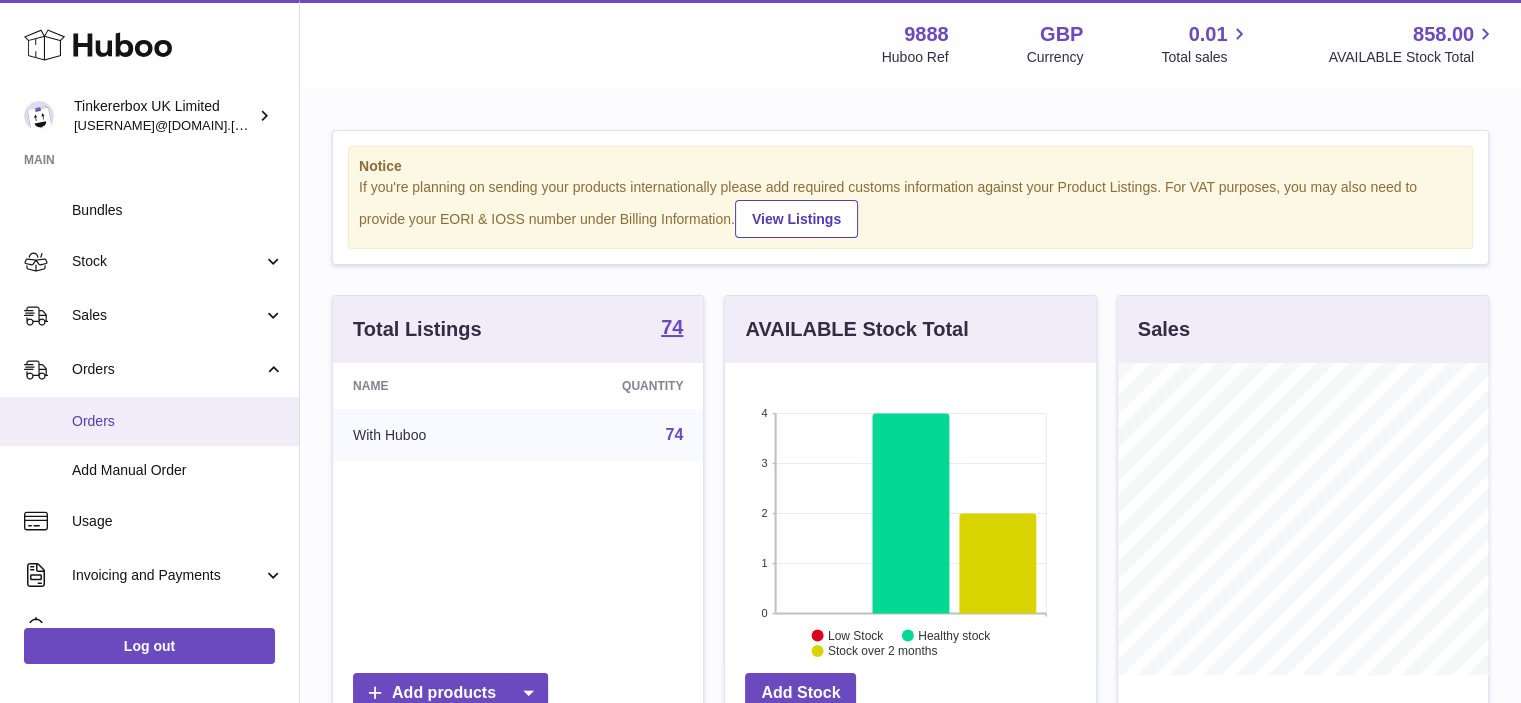 click on "Orders" at bounding box center [178, 421] 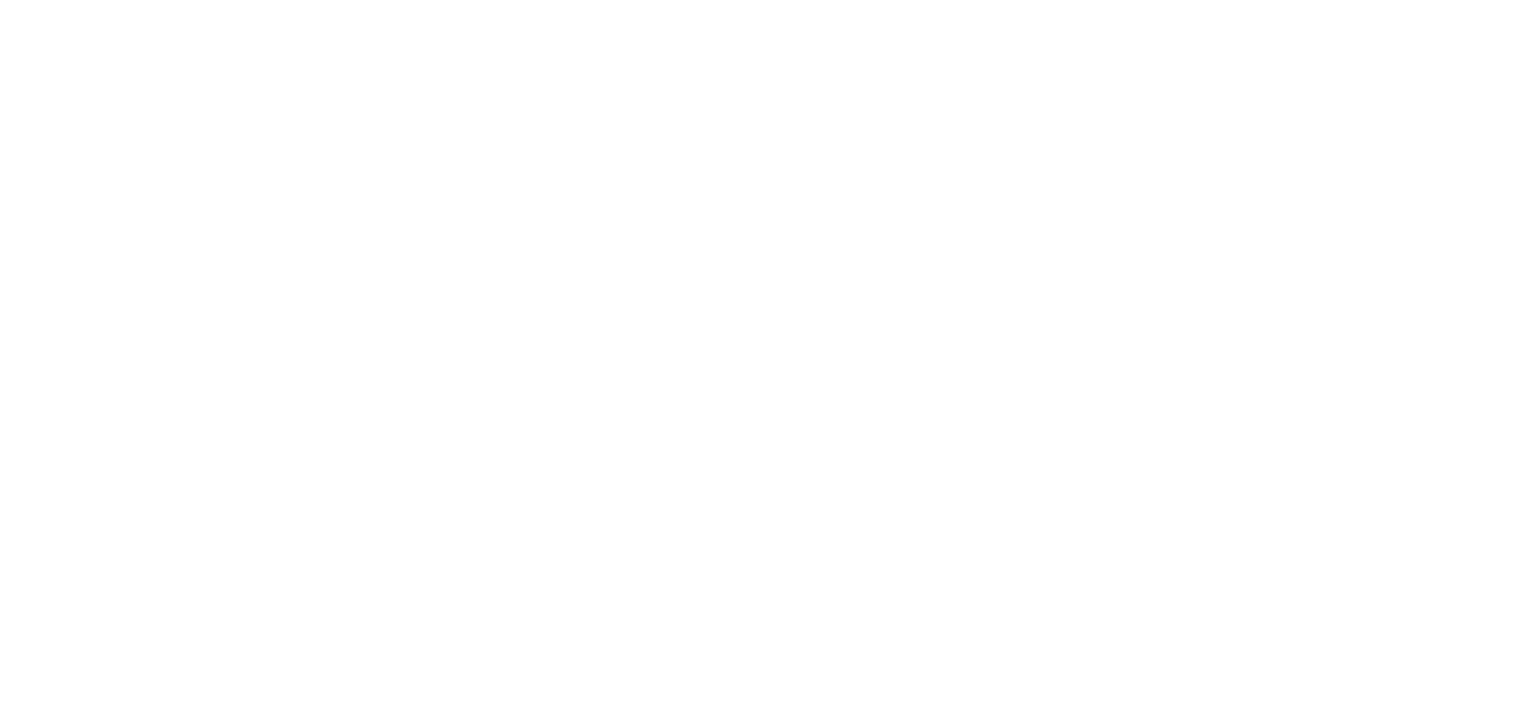 scroll, scrollTop: 0, scrollLeft: 0, axis: both 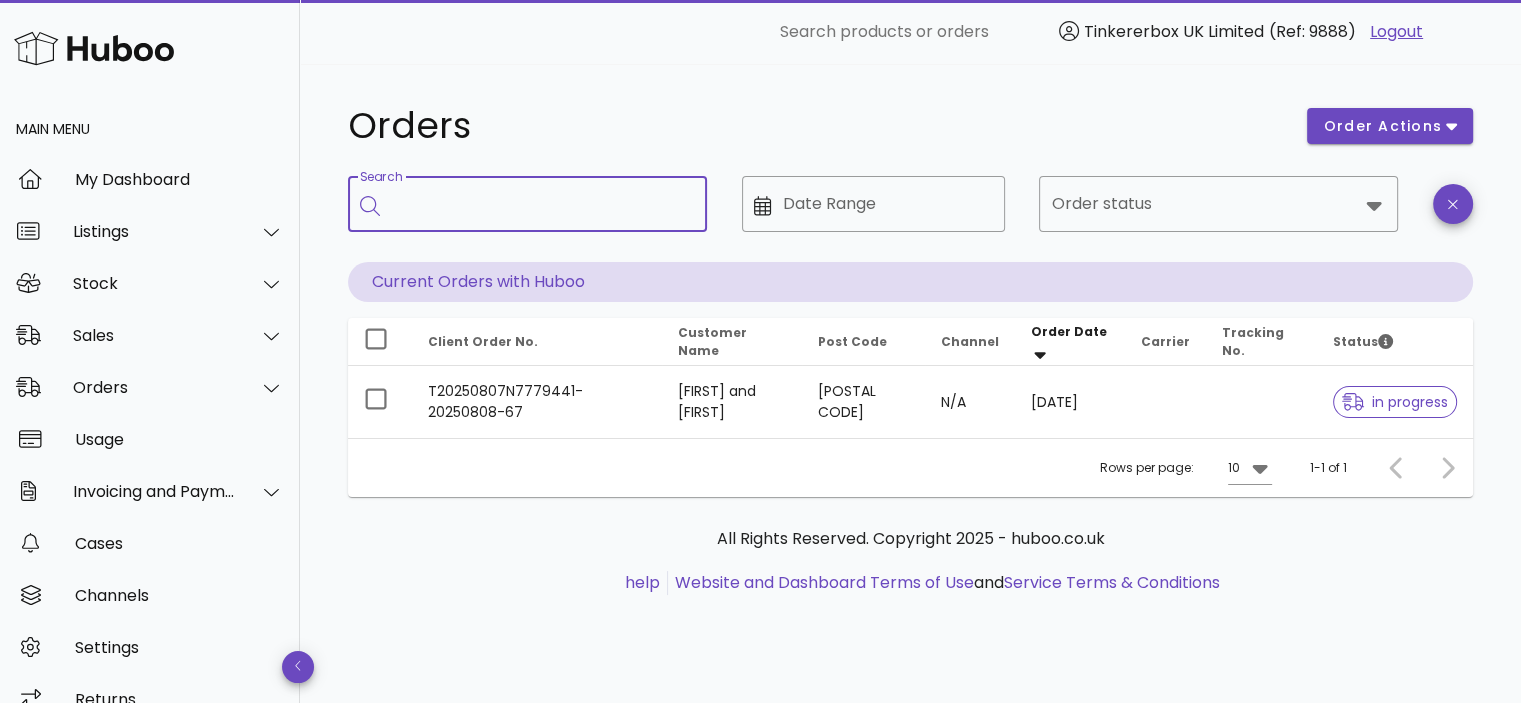 click on "Search" at bounding box center (541, 204) 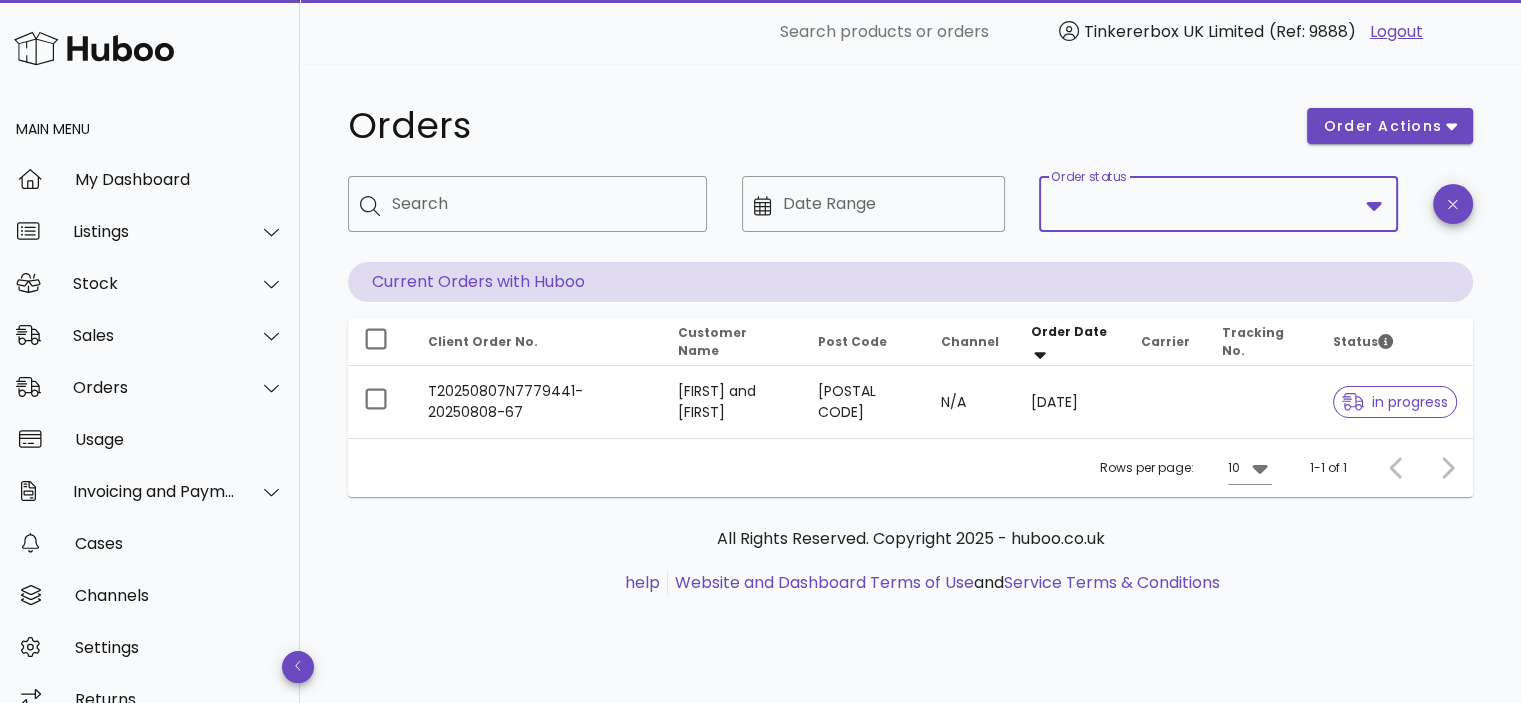 click on "Order status" at bounding box center [1204, 204] 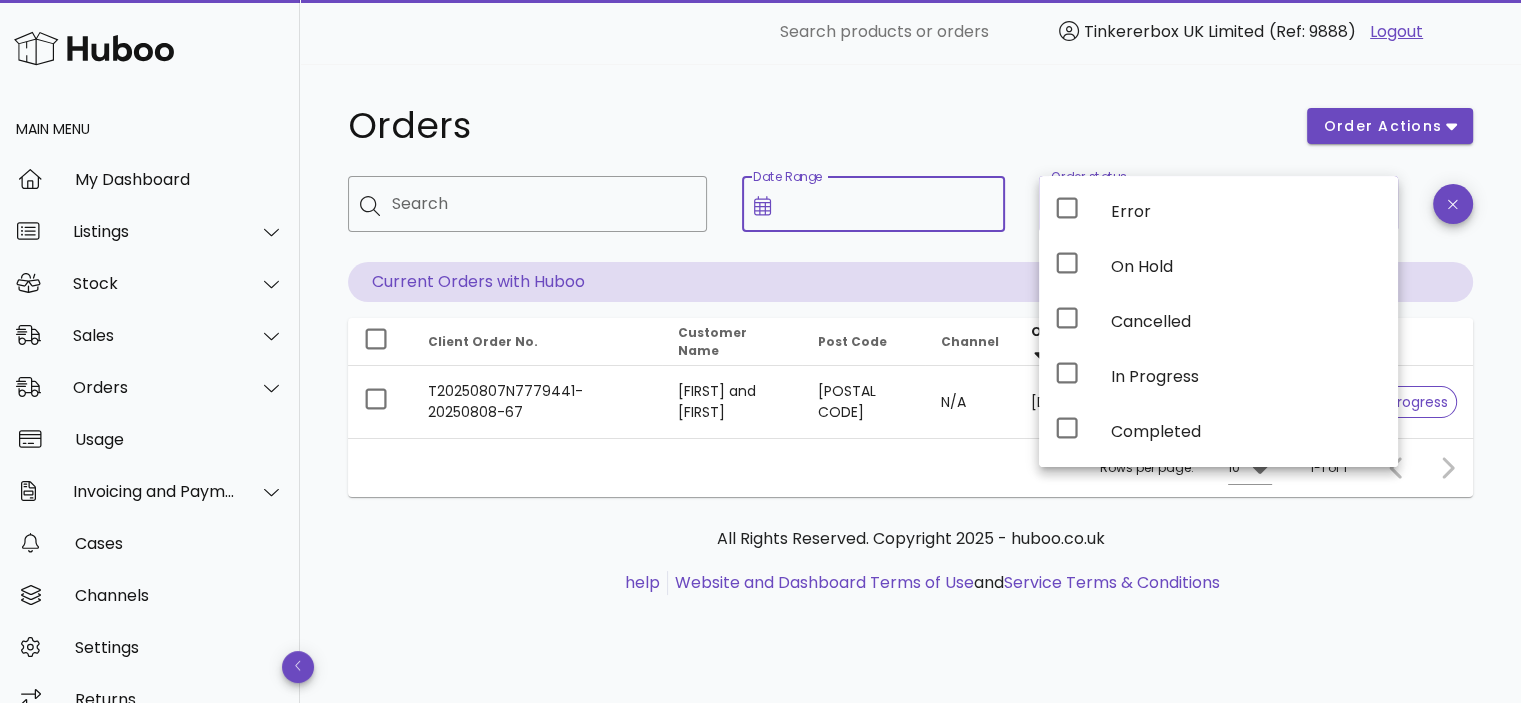 click on "Date Range" at bounding box center (888, 204) 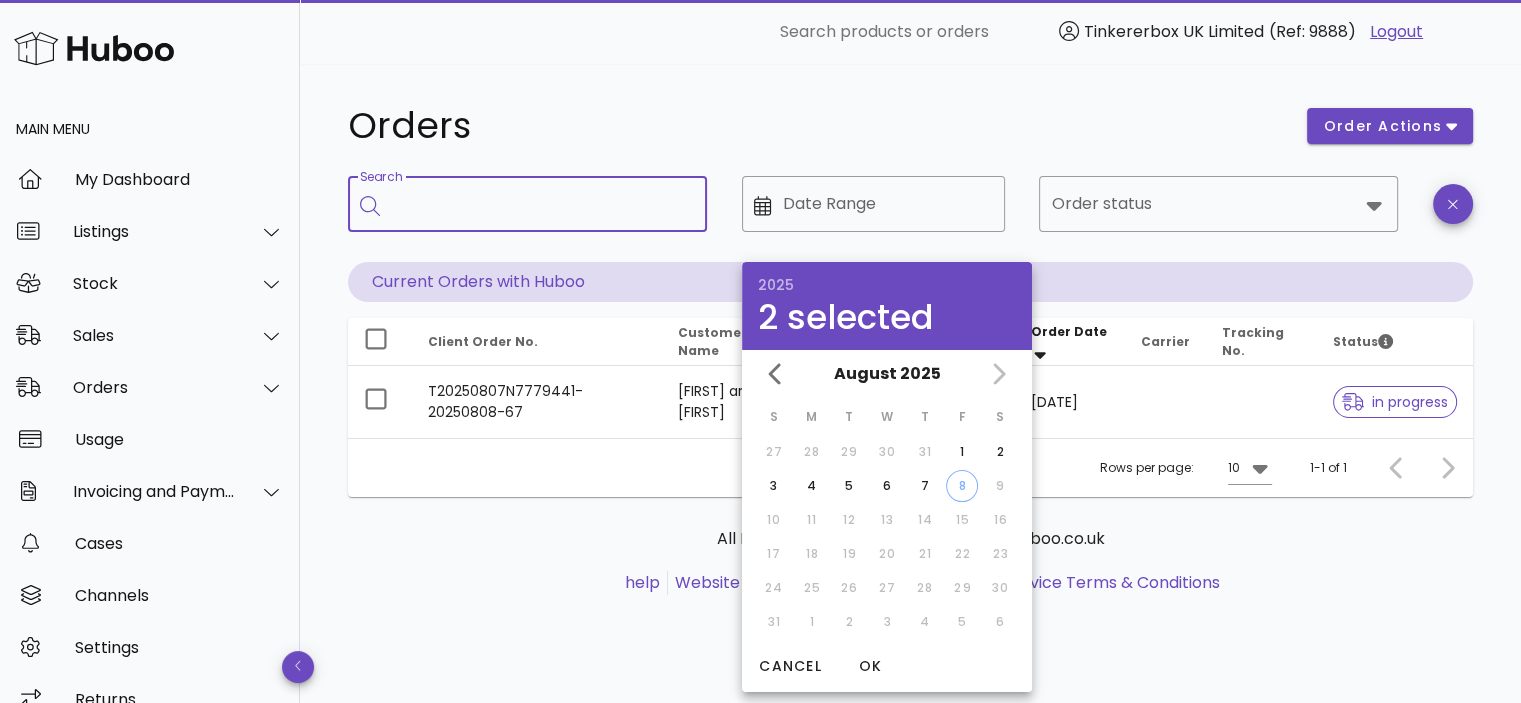 click on "Search" at bounding box center (541, 204) 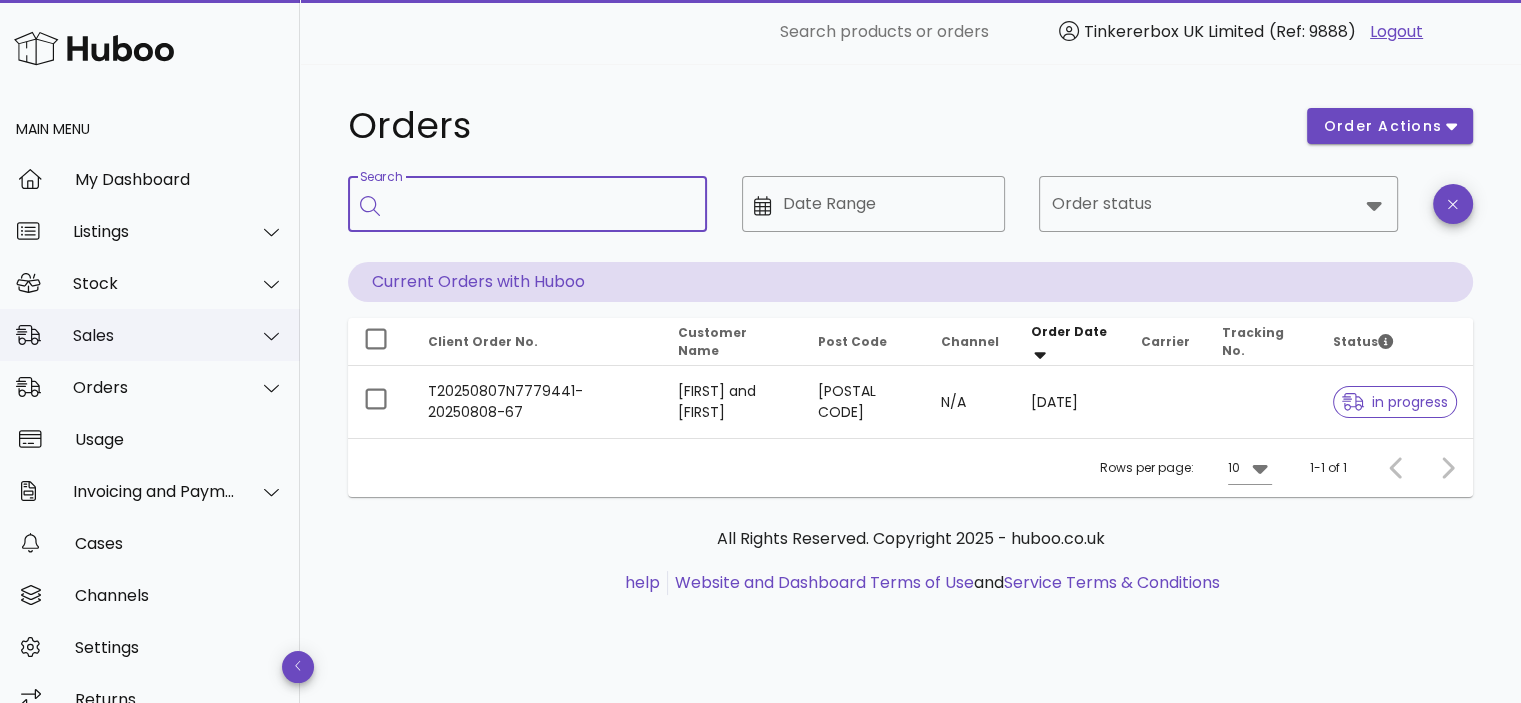 click on "Sales" at bounding box center [154, 335] 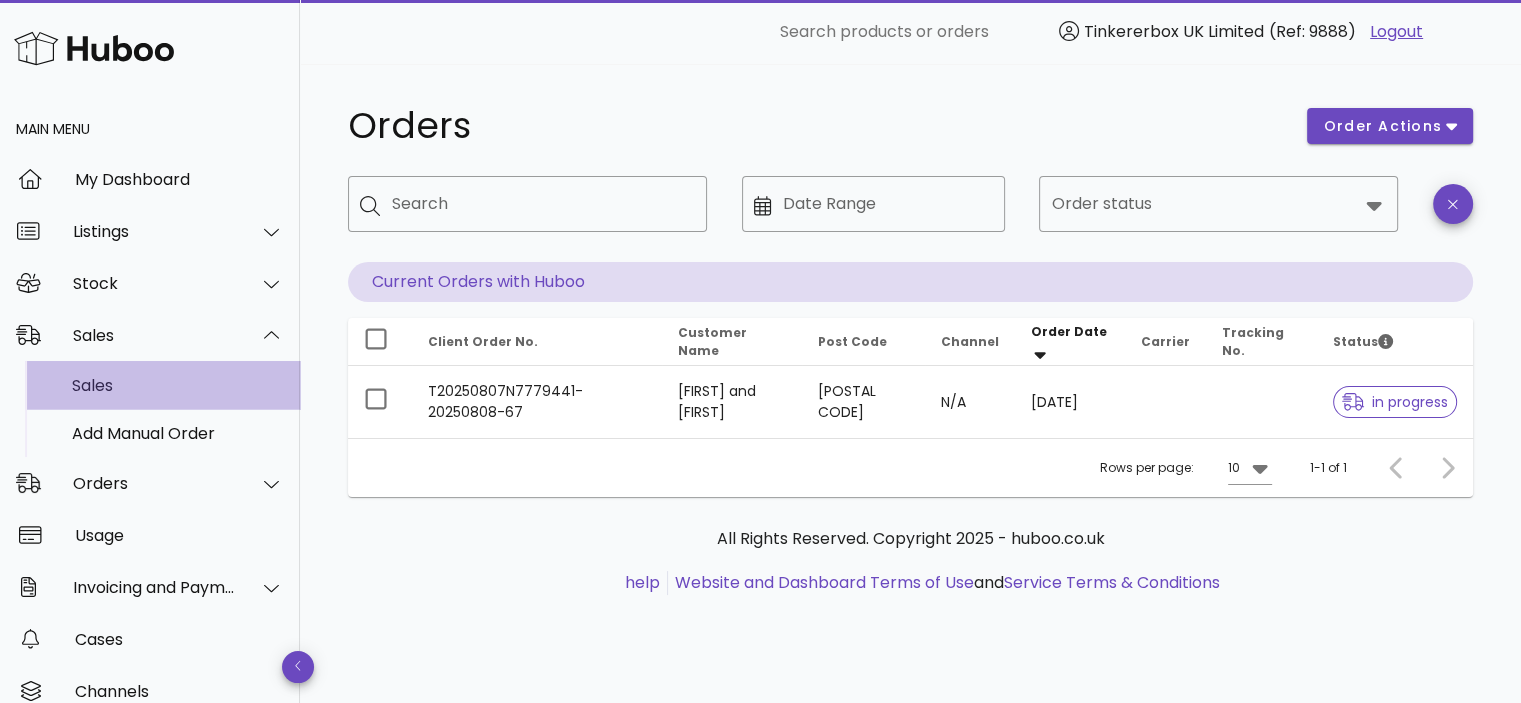 click on "Sales" at bounding box center (178, 385) 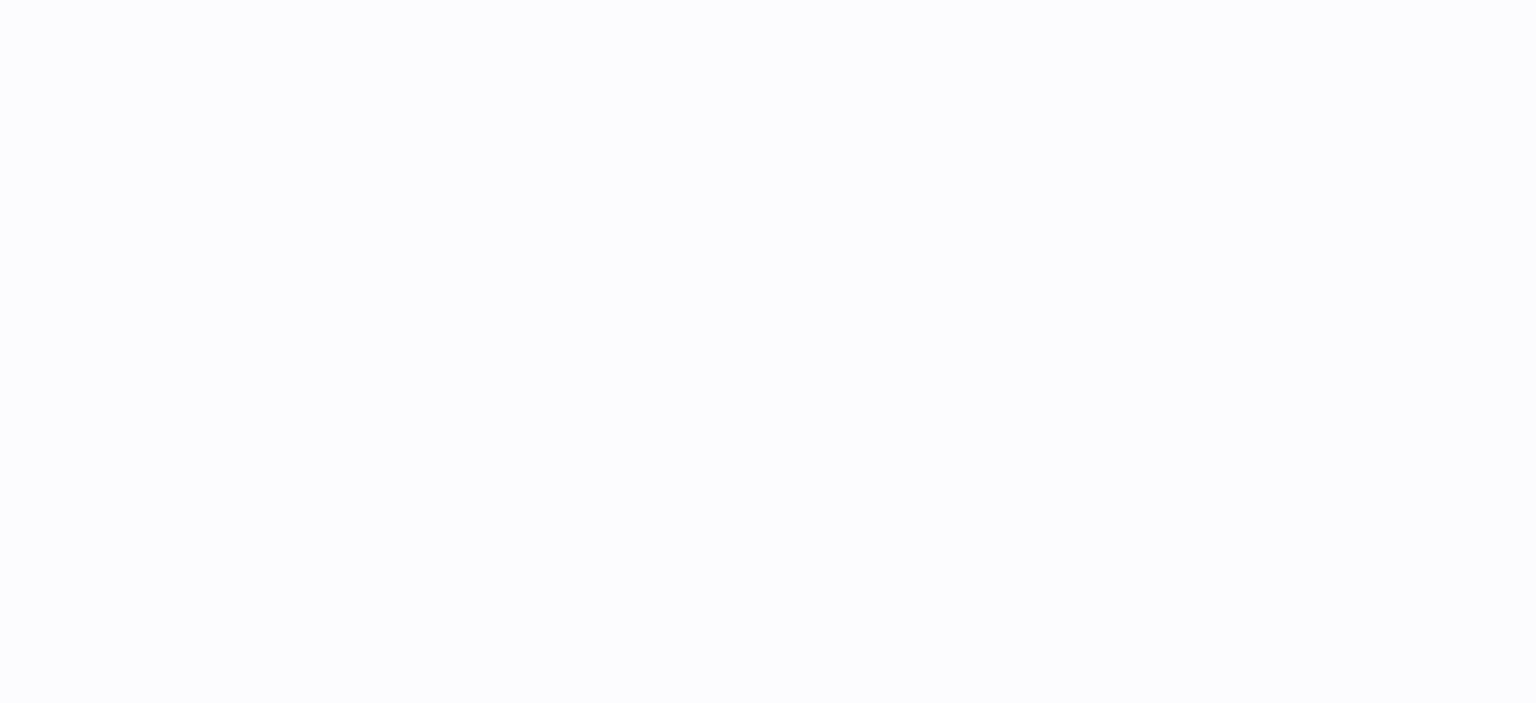 scroll, scrollTop: 0, scrollLeft: 0, axis: both 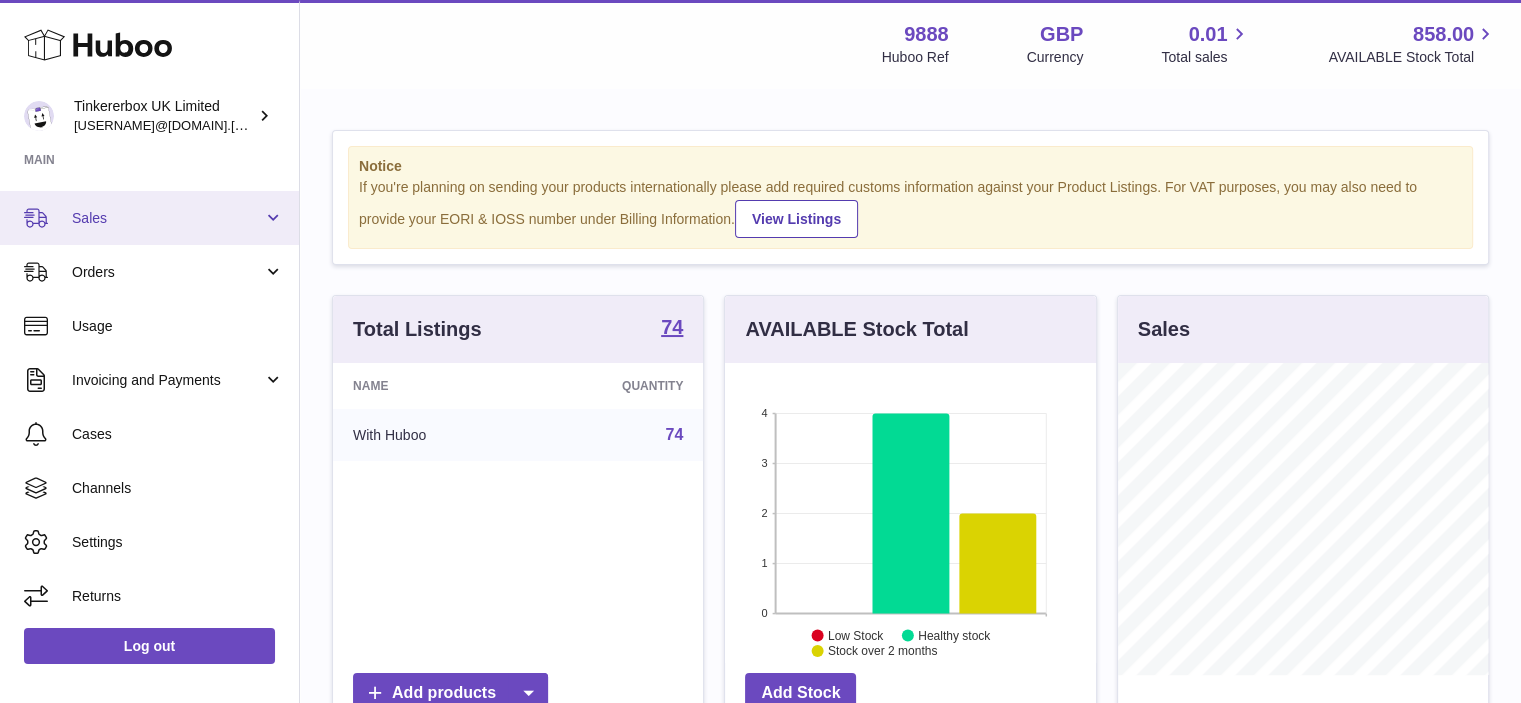 click on "Sales" at bounding box center (167, 218) 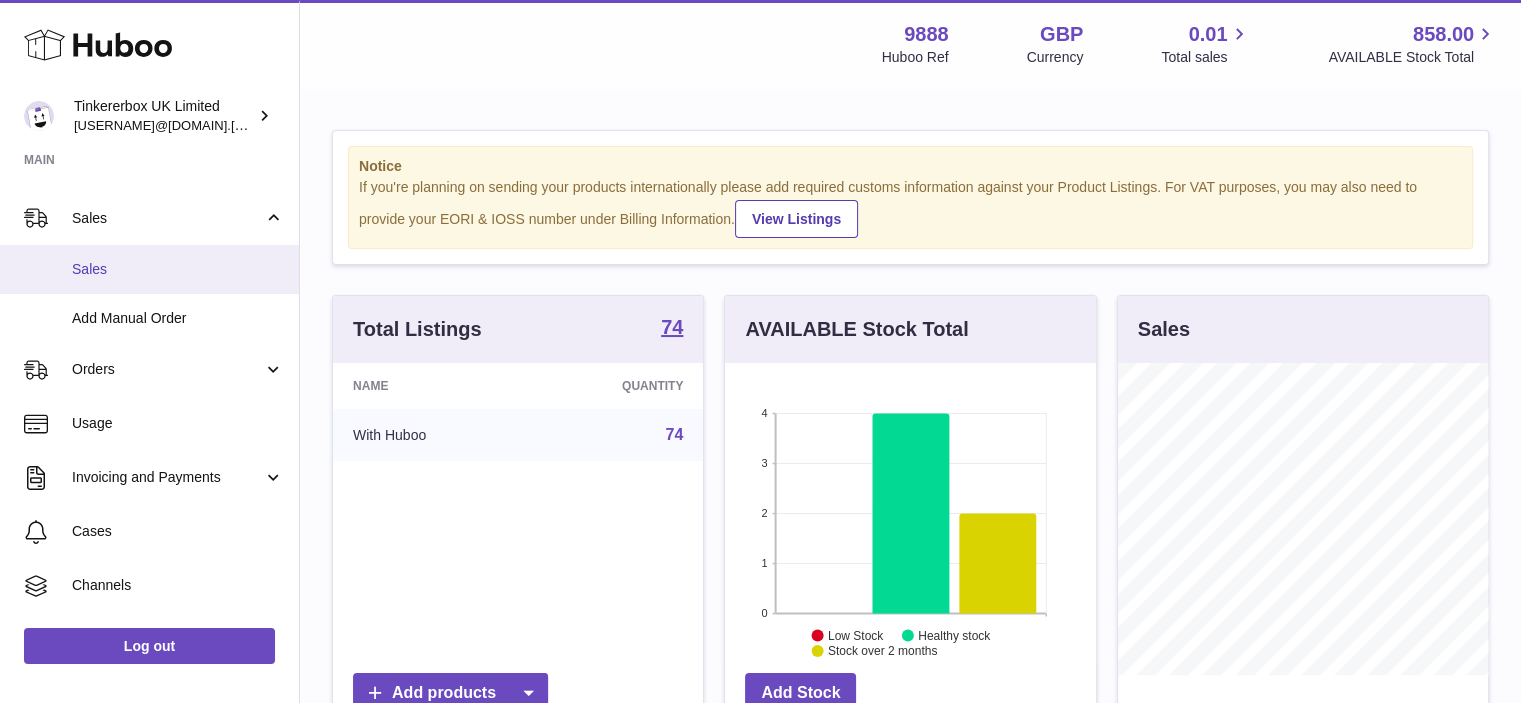 click on "Sales" at bounding box center (178, 269) 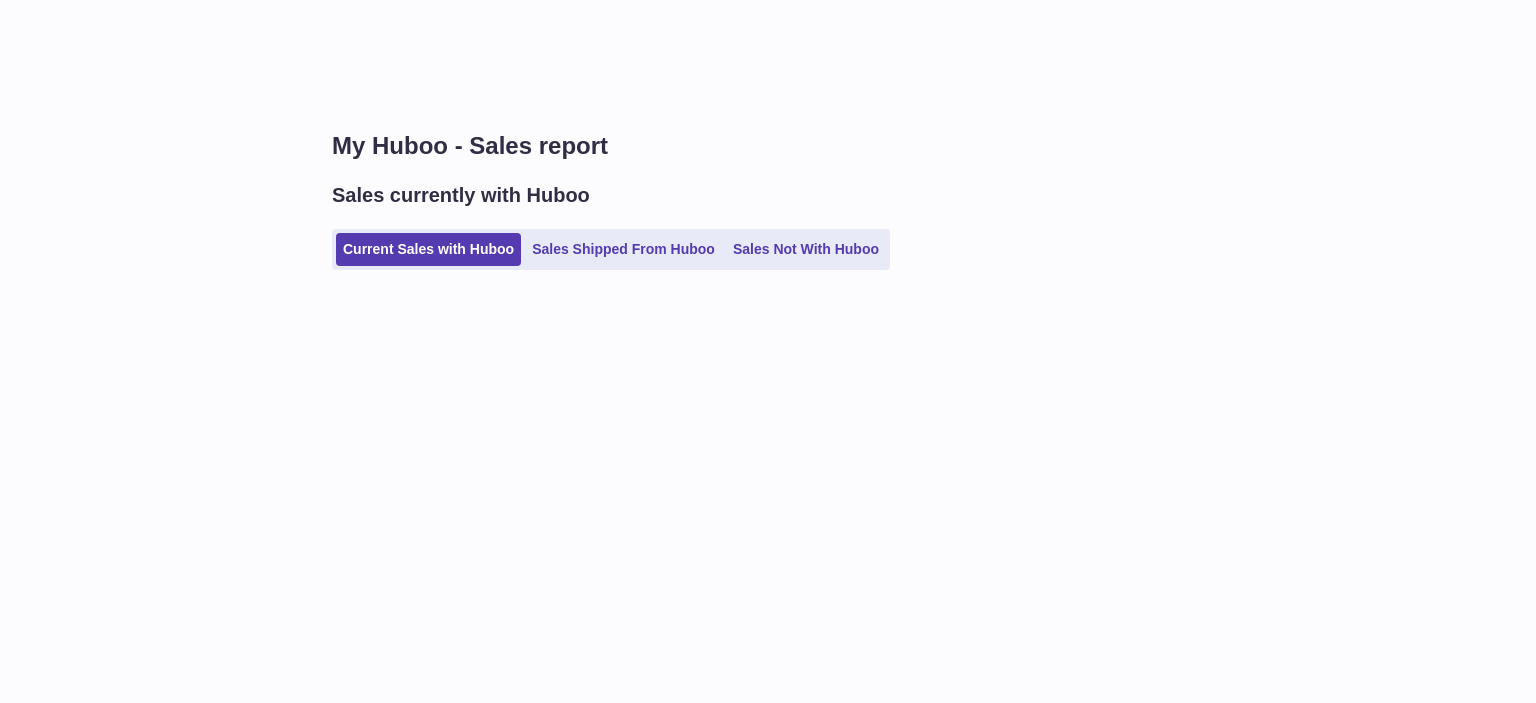 scroll, scrollTop: 0, scrollLeft: 0, axis: both 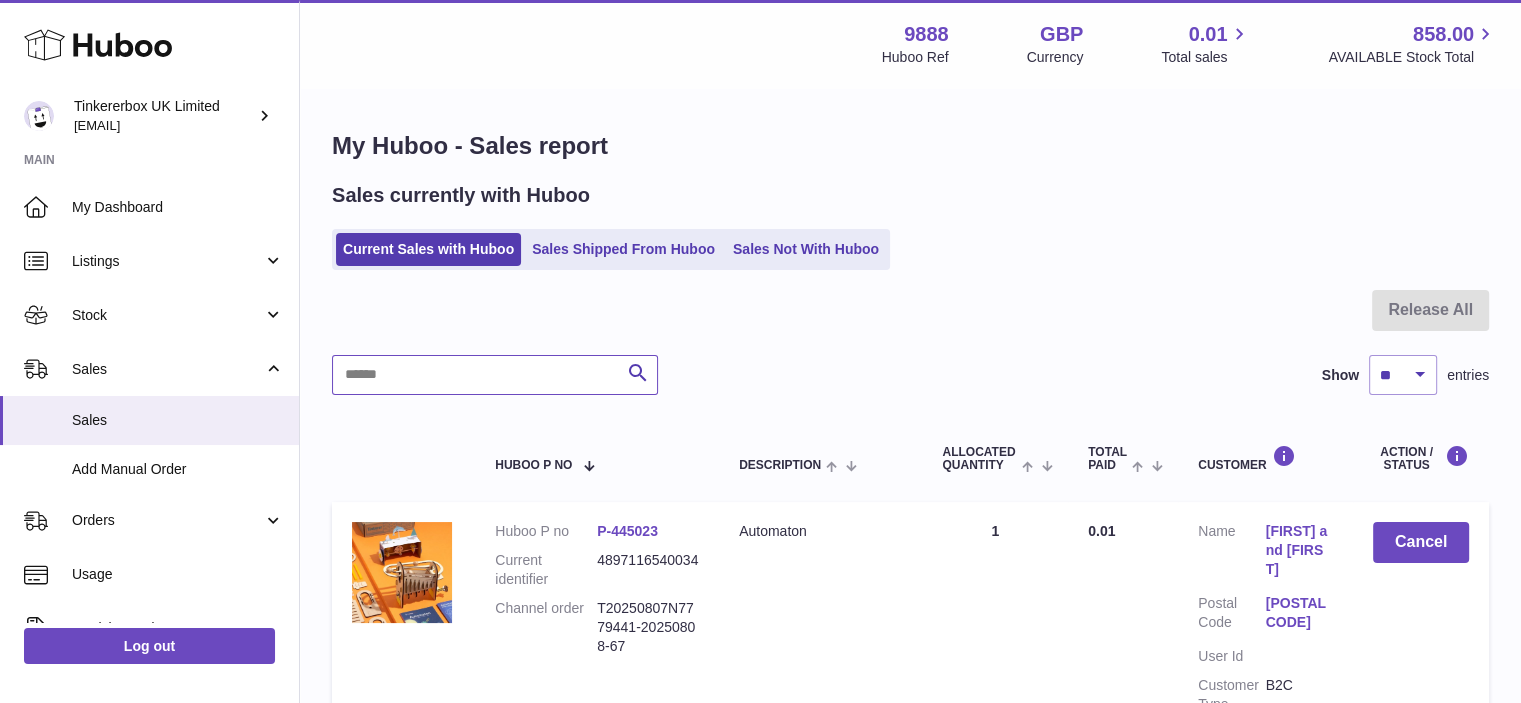 click at bounding box center [495, 375] 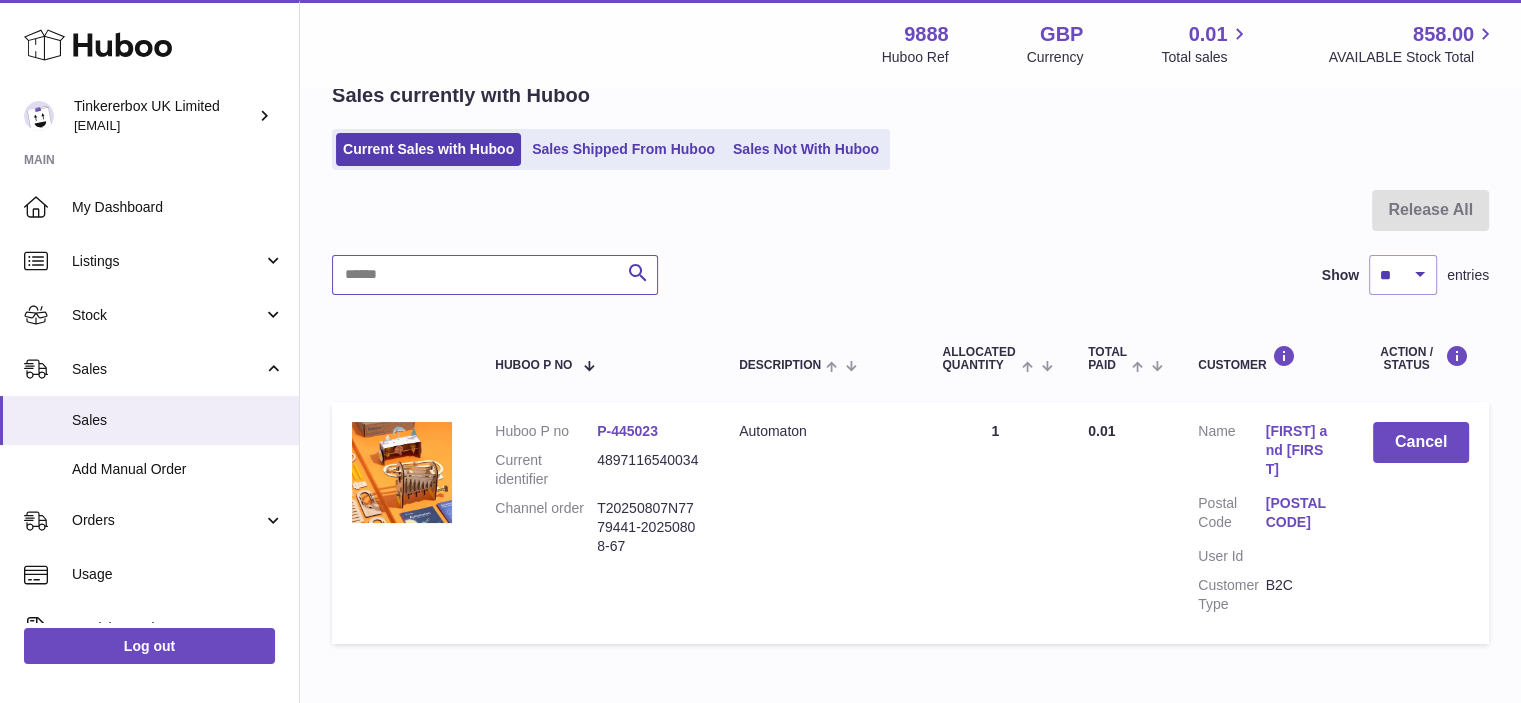 scroll, scrollTop: 183, scrollLeft: 0, axis: vertical 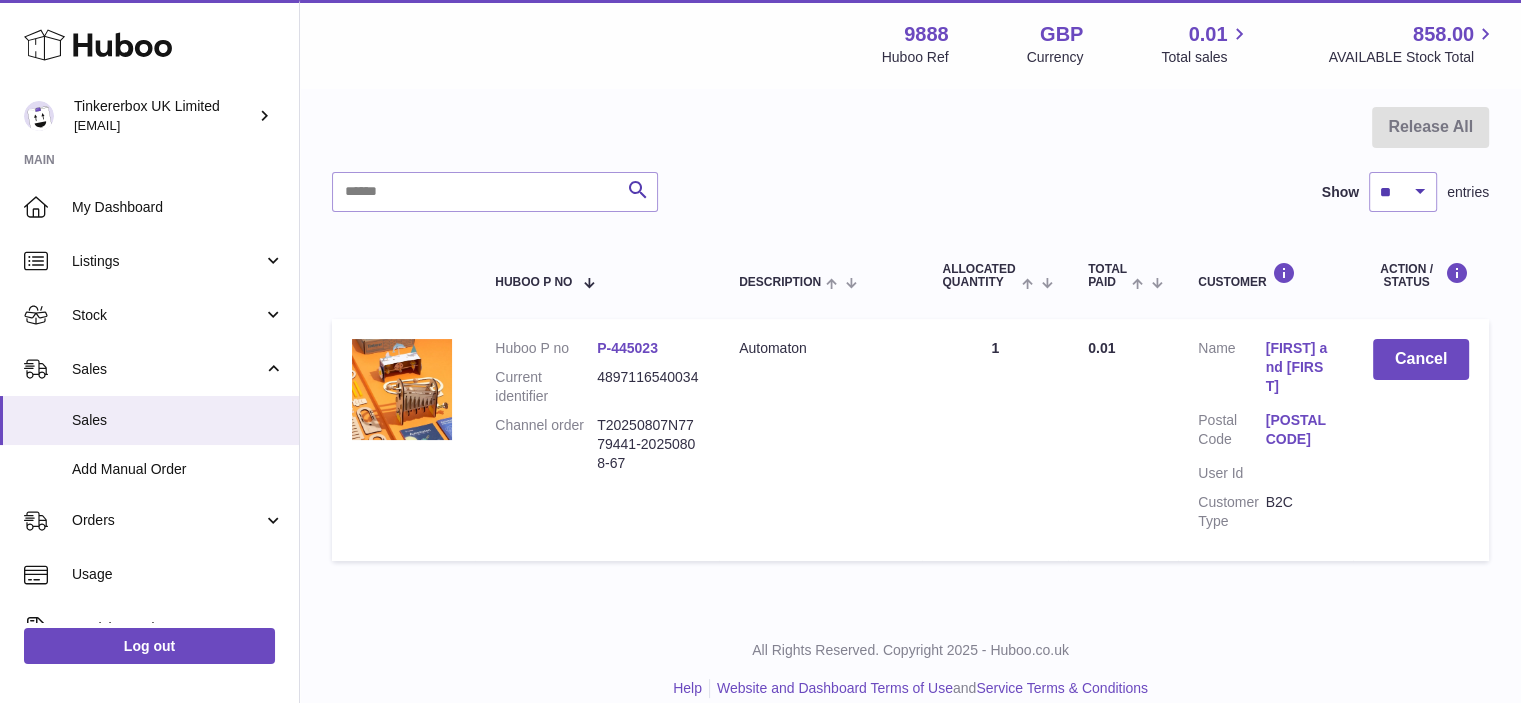 drag, startPoint x: 424, startPoint y: 187, endPoint x: 594, endPoint y: 119, distance: 183.0956 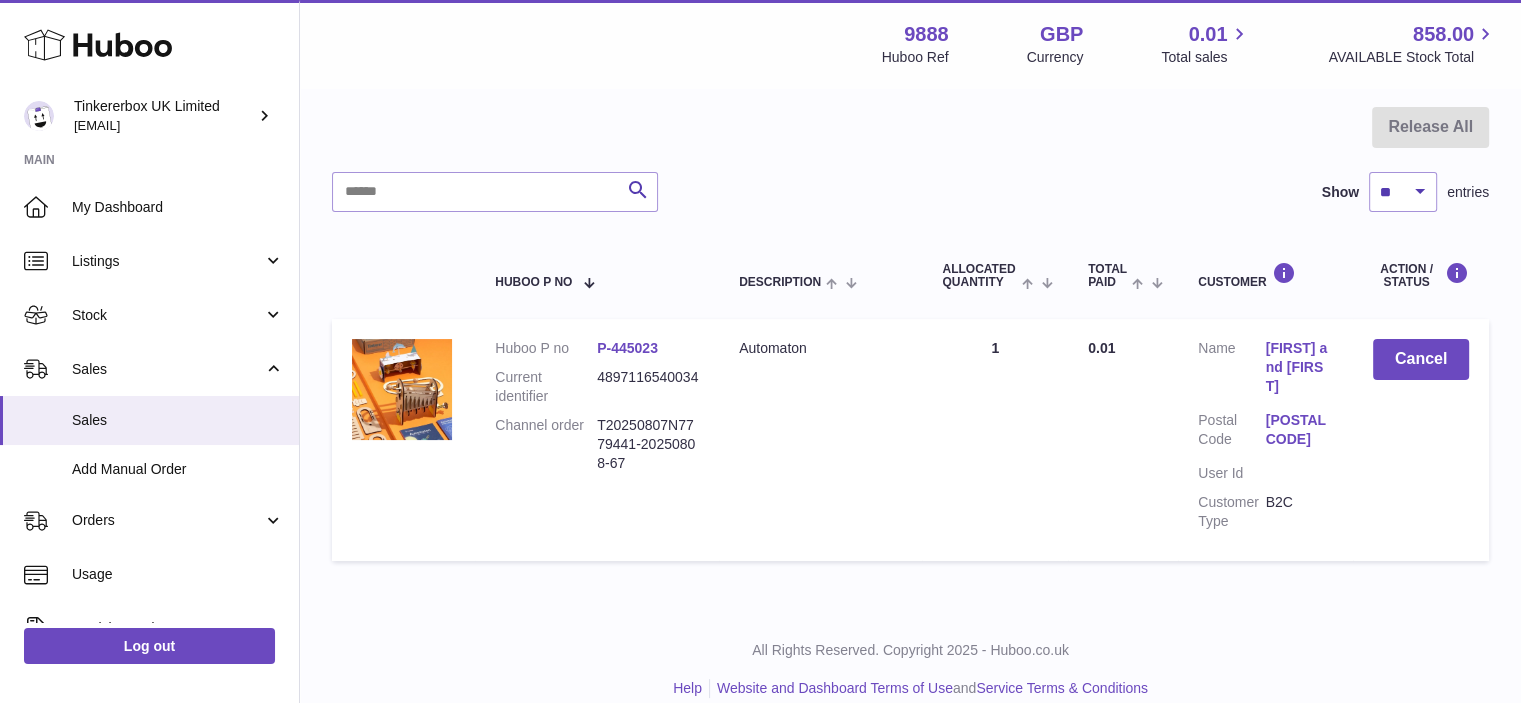 click at bounding box center (910, 139) 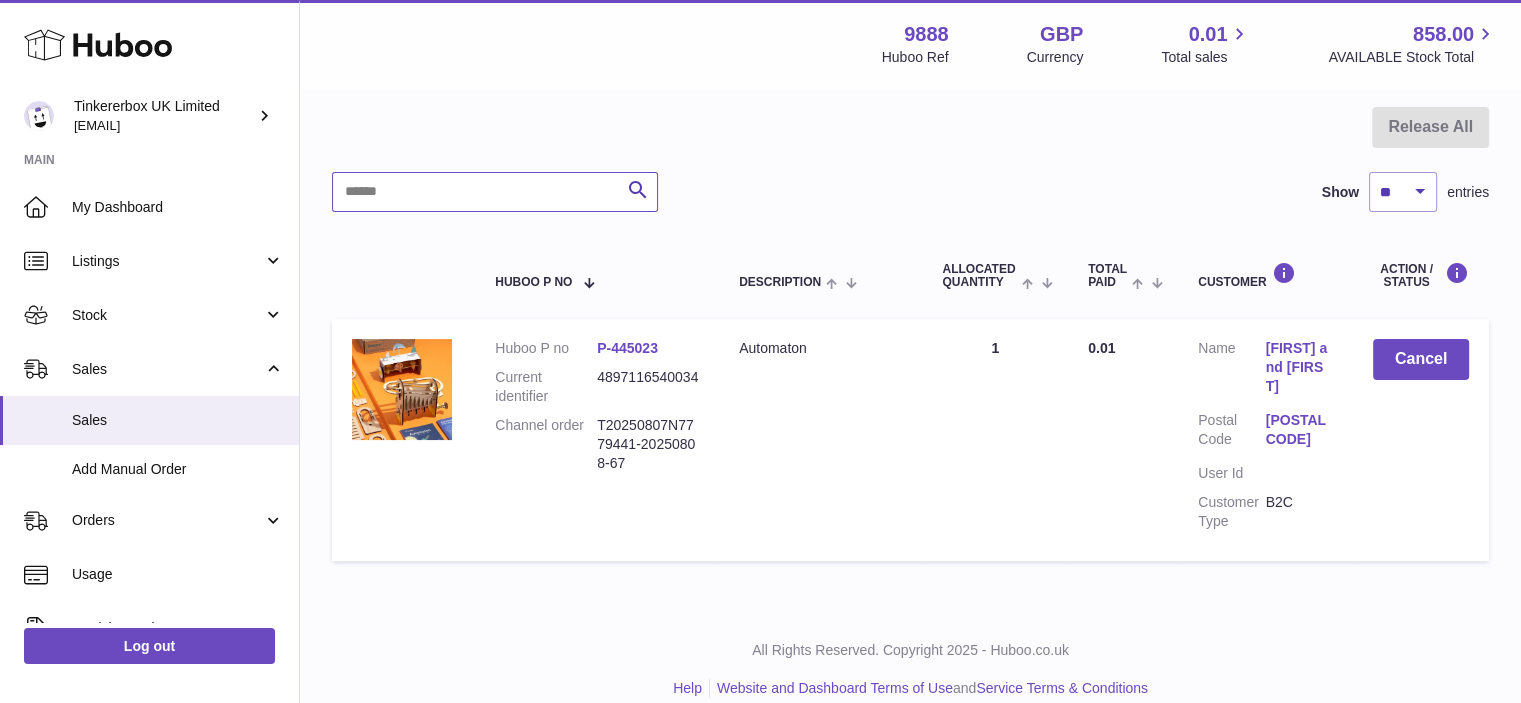 click at bounding box center (495, 192) 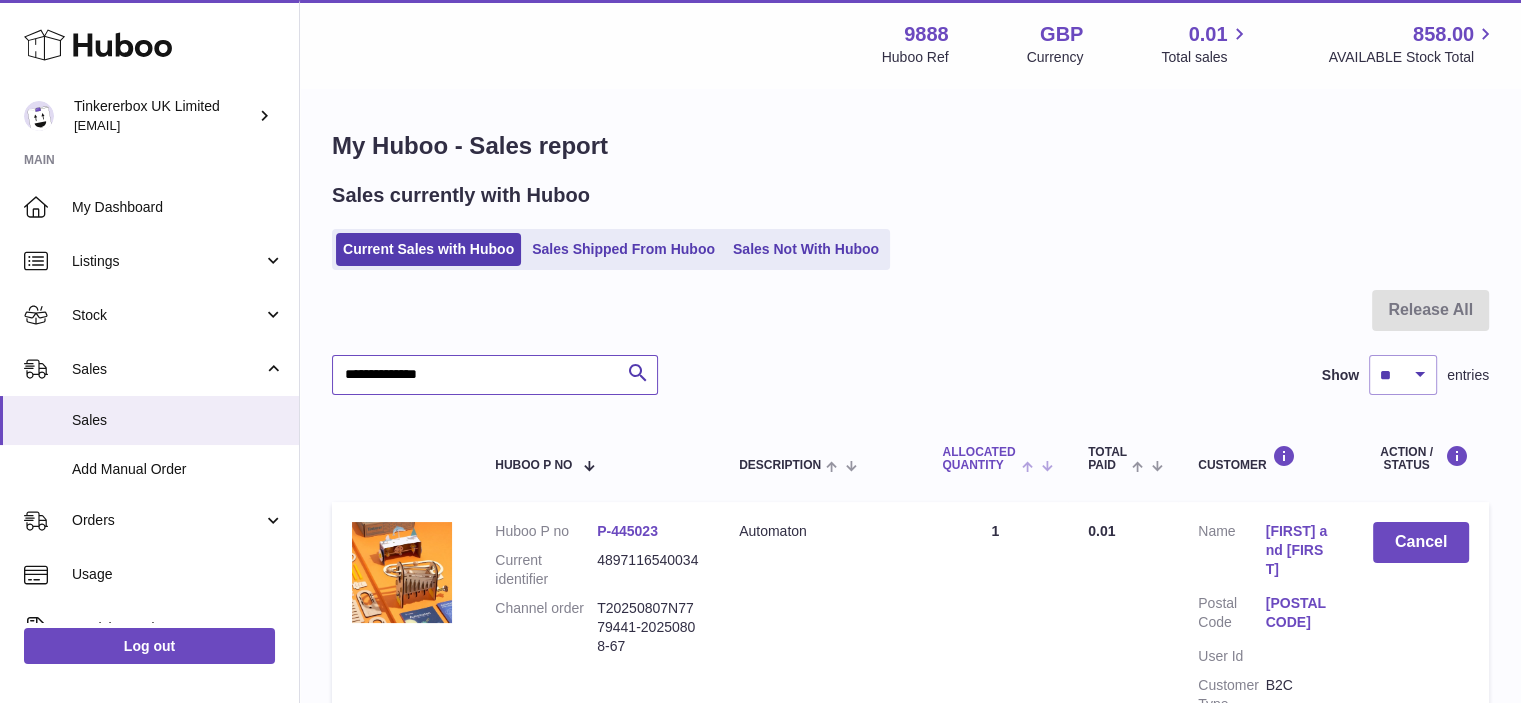 scroll, scrollTop: 0, scrollLeft: 0, axis: both 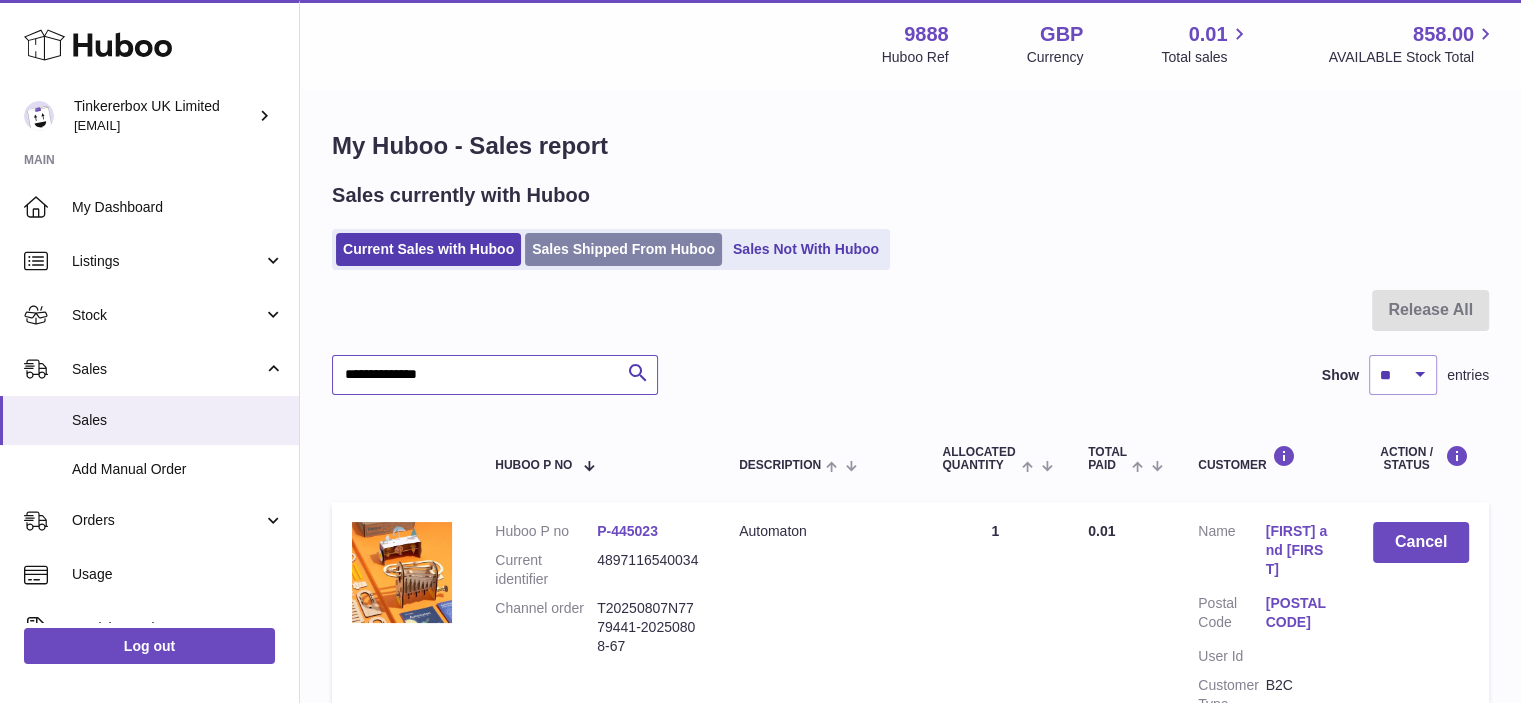 type on "**********" 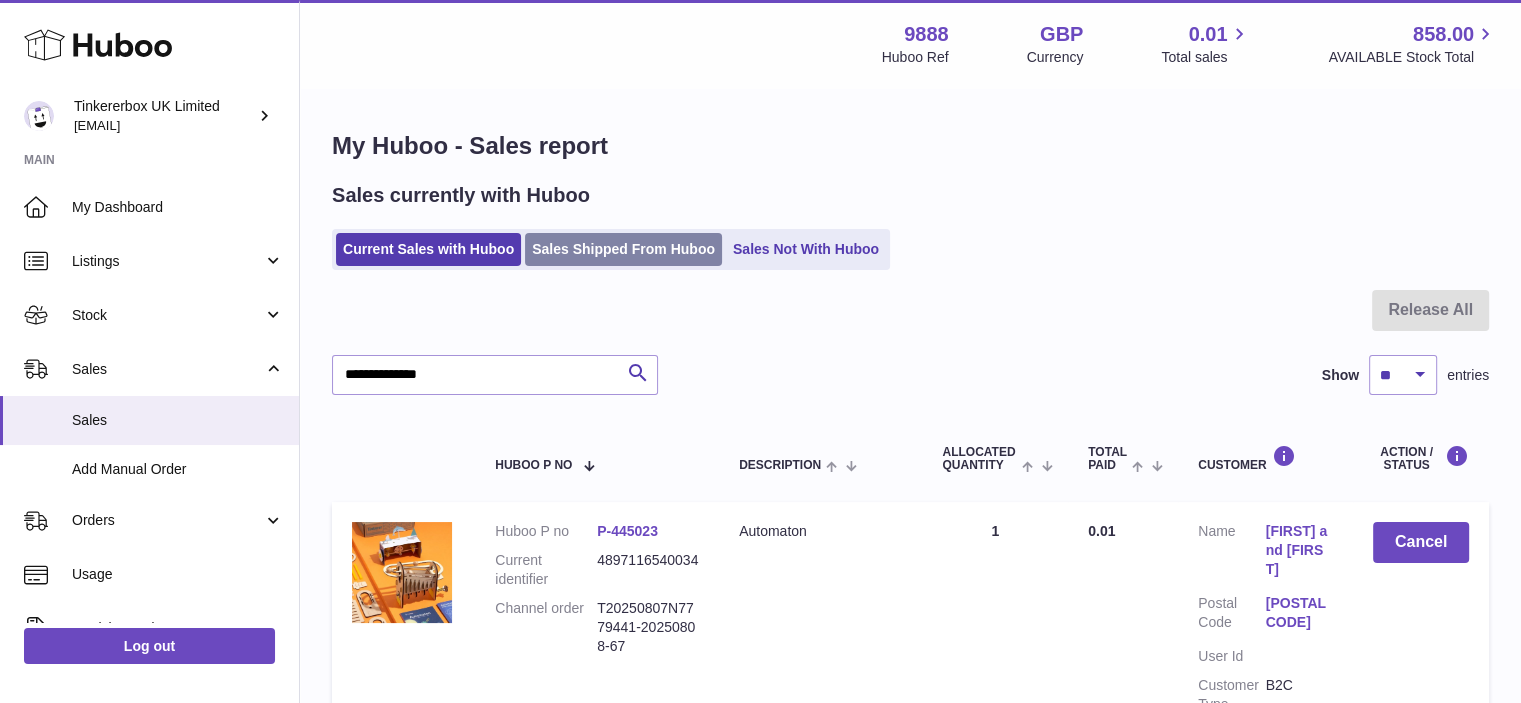 click on "Sales Shipped From Huboo" at bounding box center (623, 249) 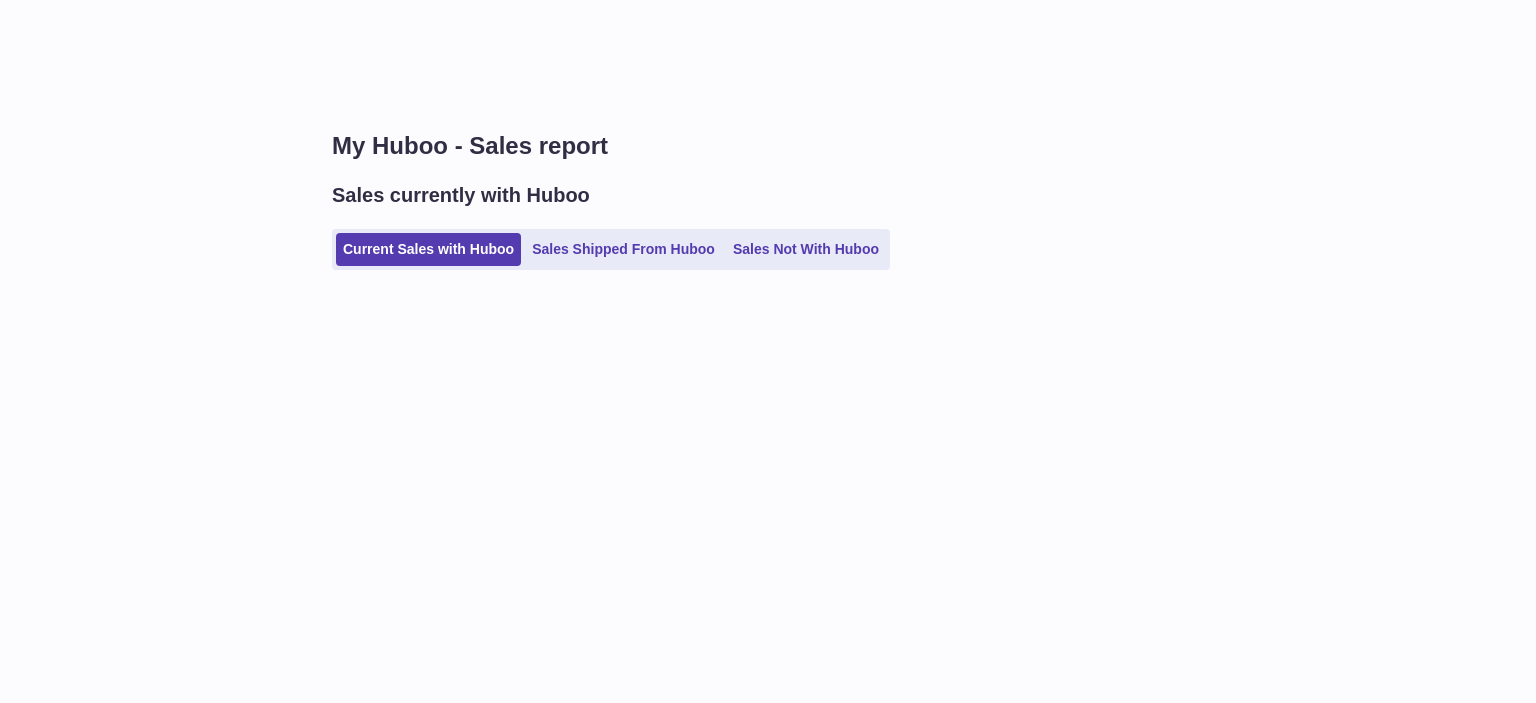 scroll, scrollTop: 0, scrollLeft: 0, axis: both 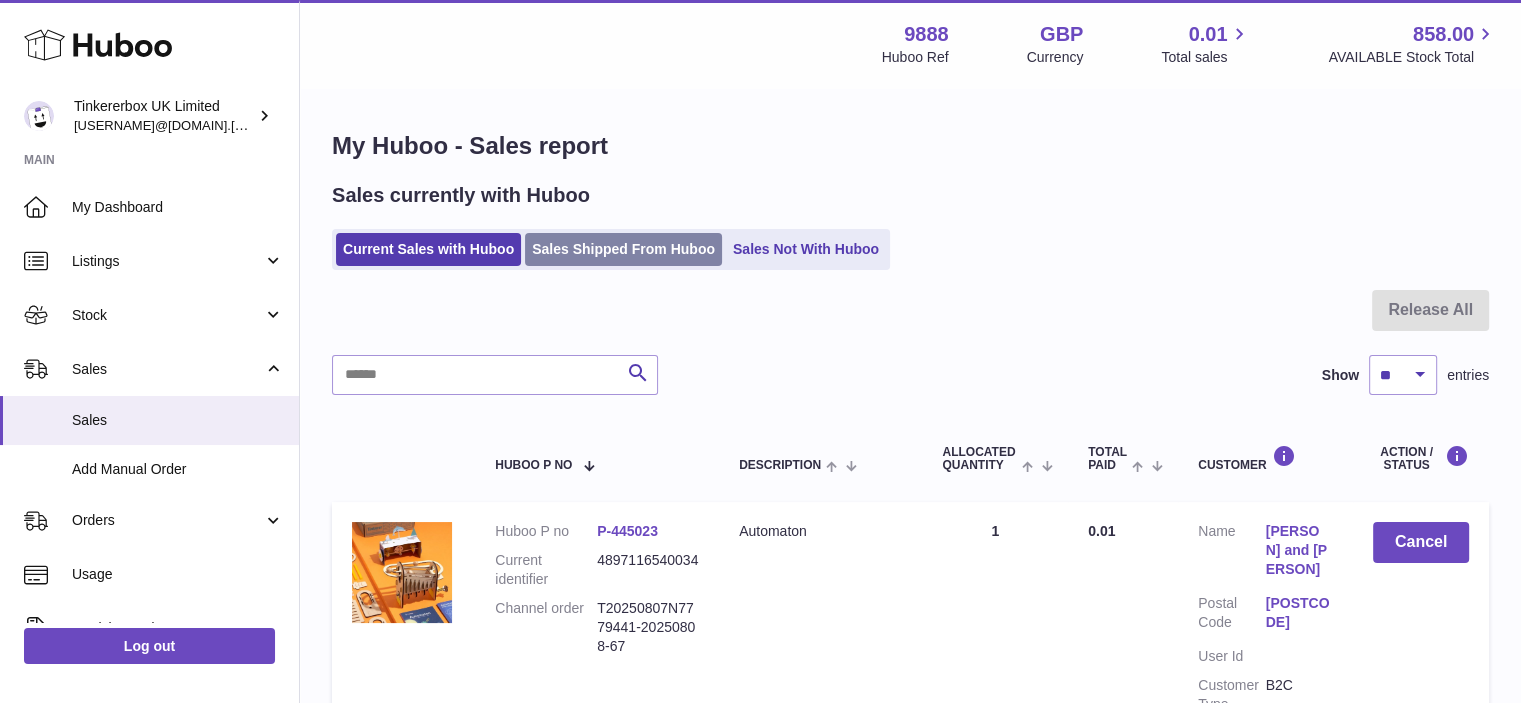 click on "Sales Shipped From Huboo" at bounding box center [623, 249] 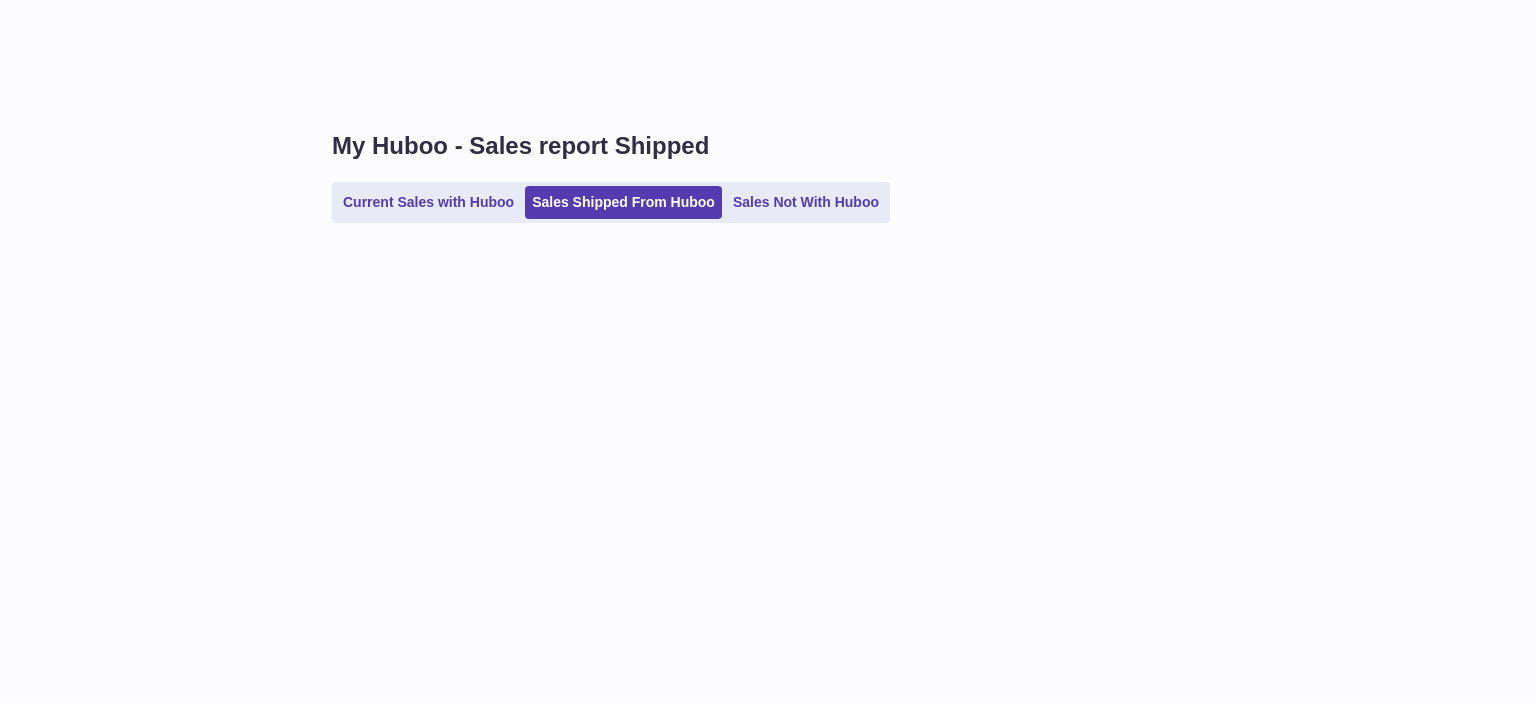 scroll, scrollTop: 0, scrollLeft: 0, axis: both 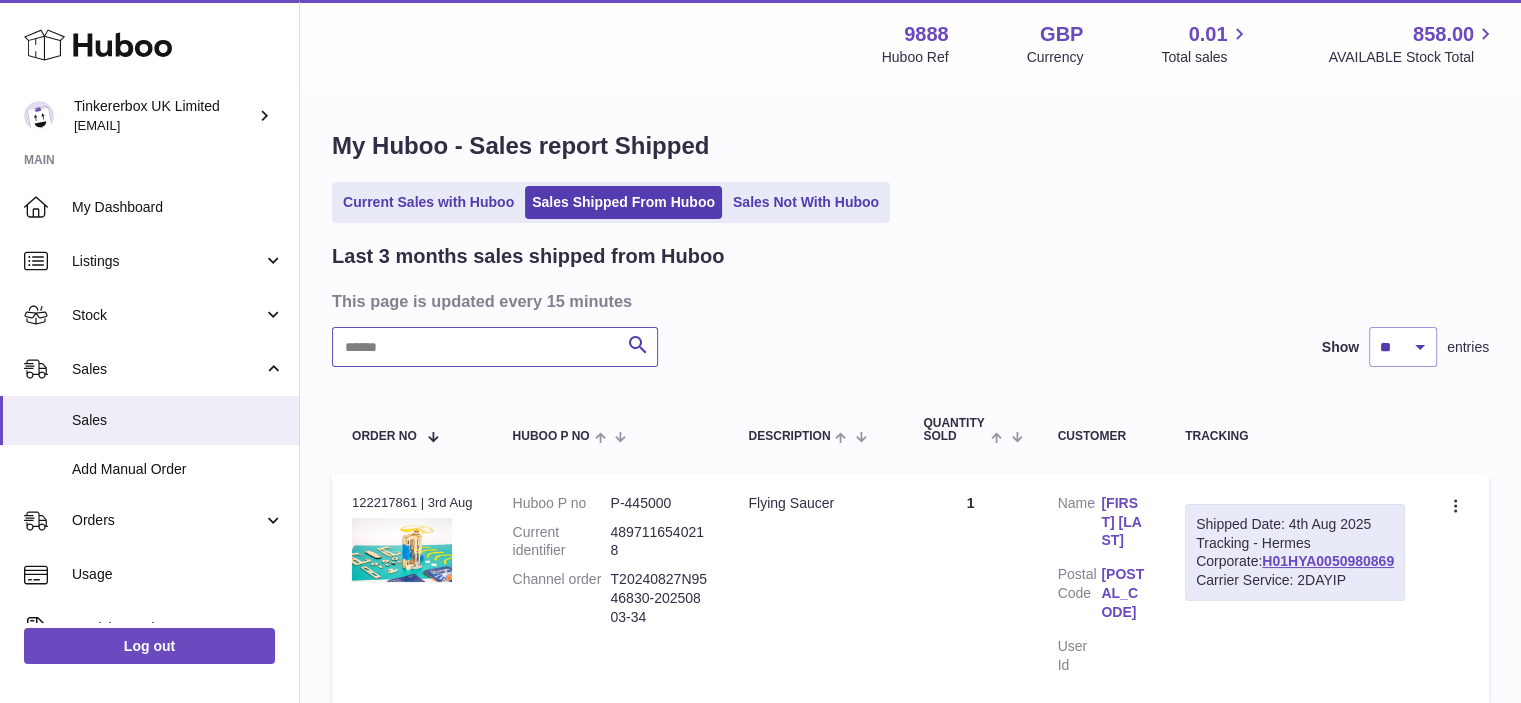 click at bounding box center [495, 347] 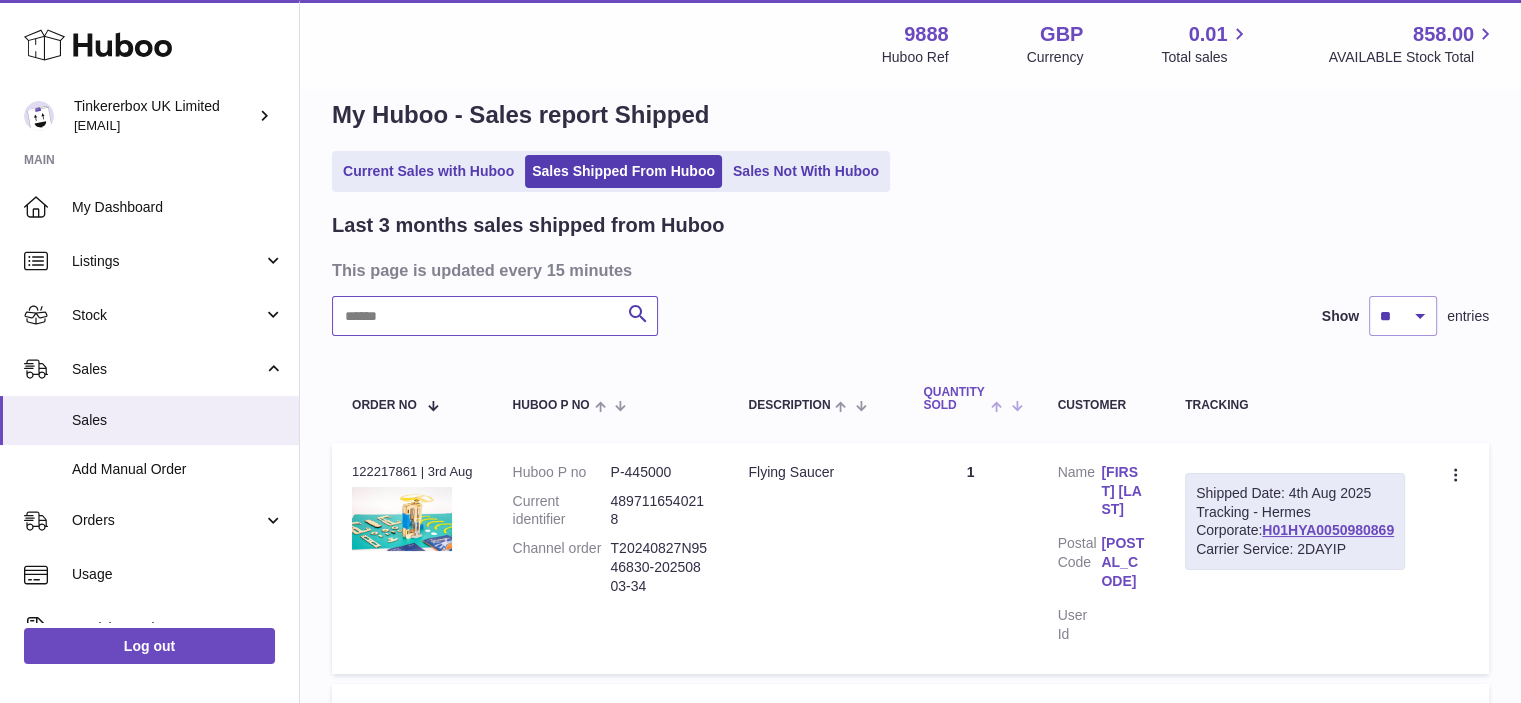 scroll, scrollTop: 0, scrollLeft: 0, axis: both 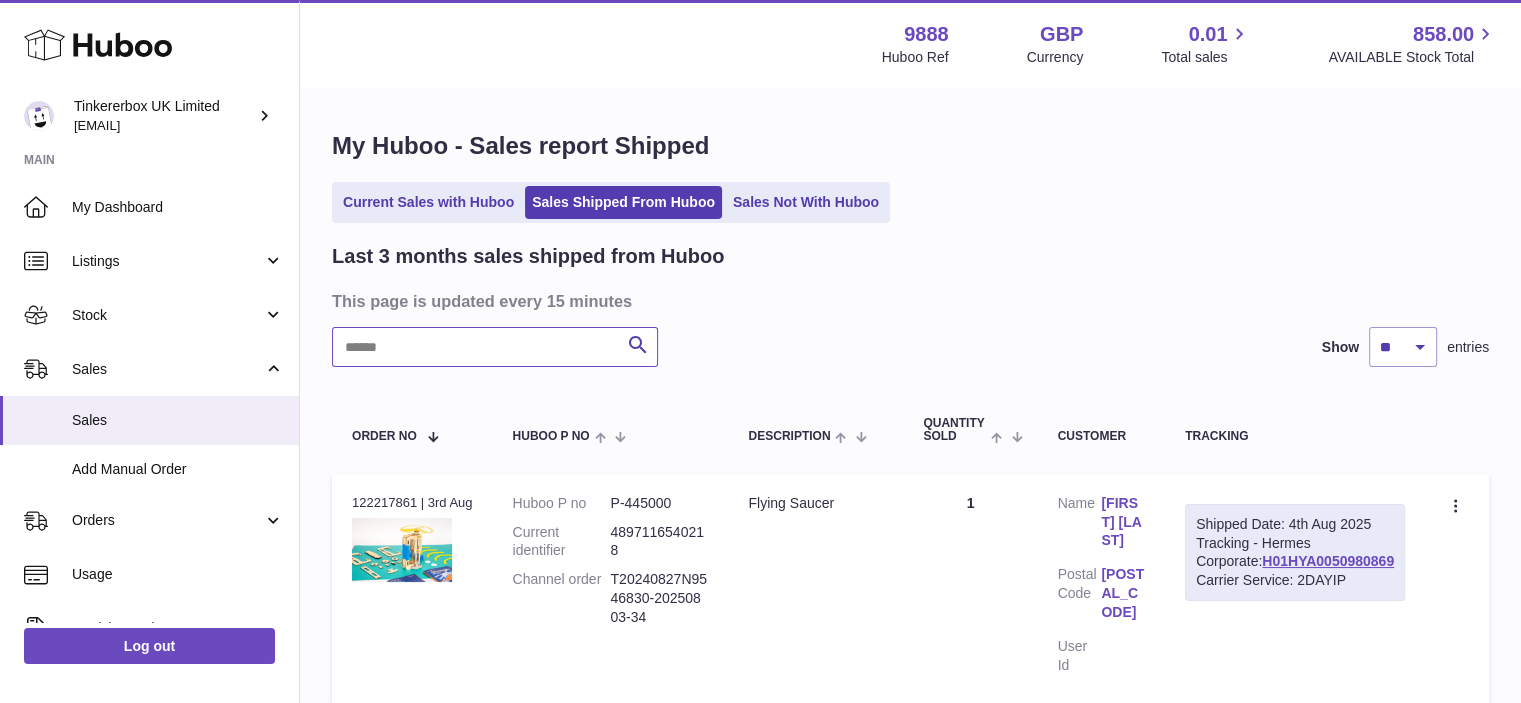 click at bounding box center [495, 347] 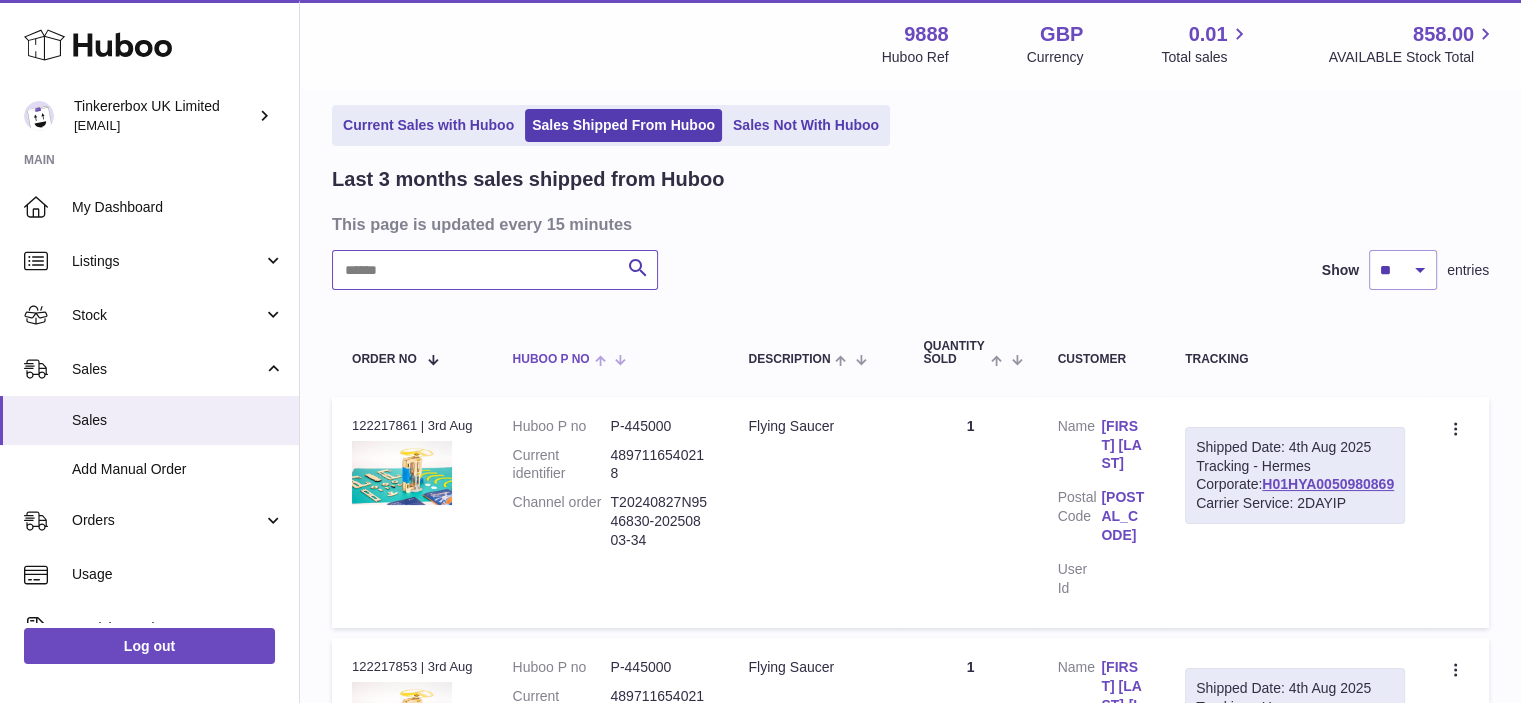 scroll, scrollTop: 0, scrollLeft: 0, axis: both 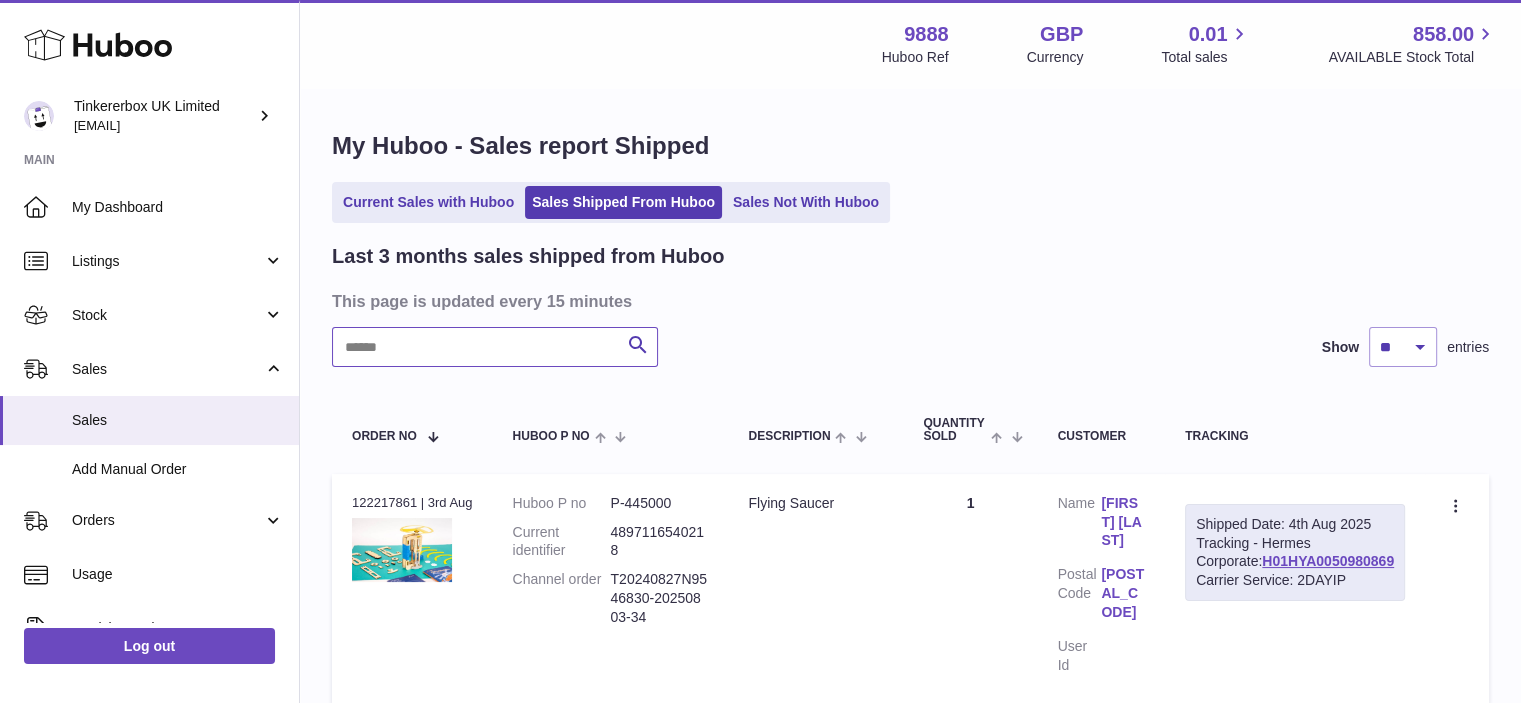 drag, startPoint x: 572, startPoint y: 350, endPoint x: 597, endPoint y: 375, distance: 35.35534 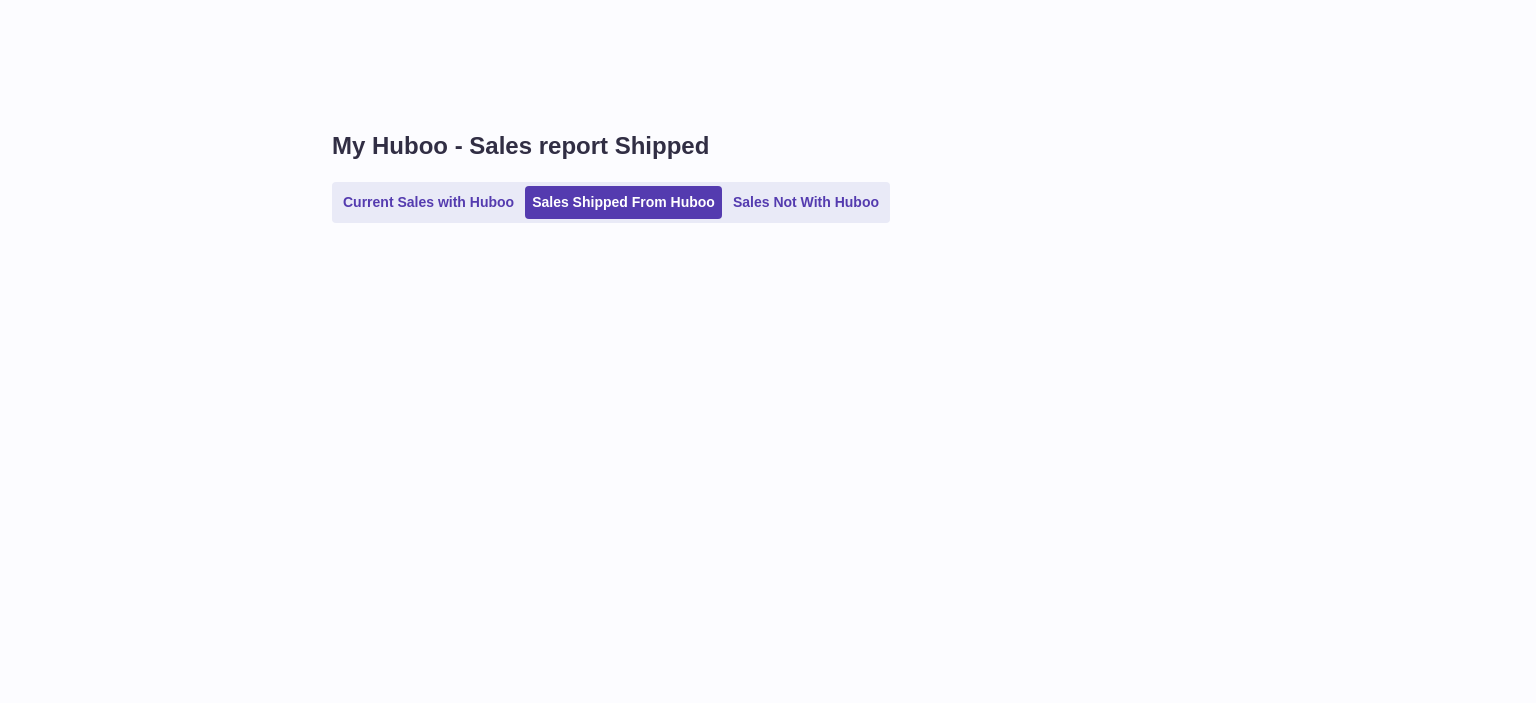 scroll, scrollTop: 0, scrollLeft: 0, axis: both 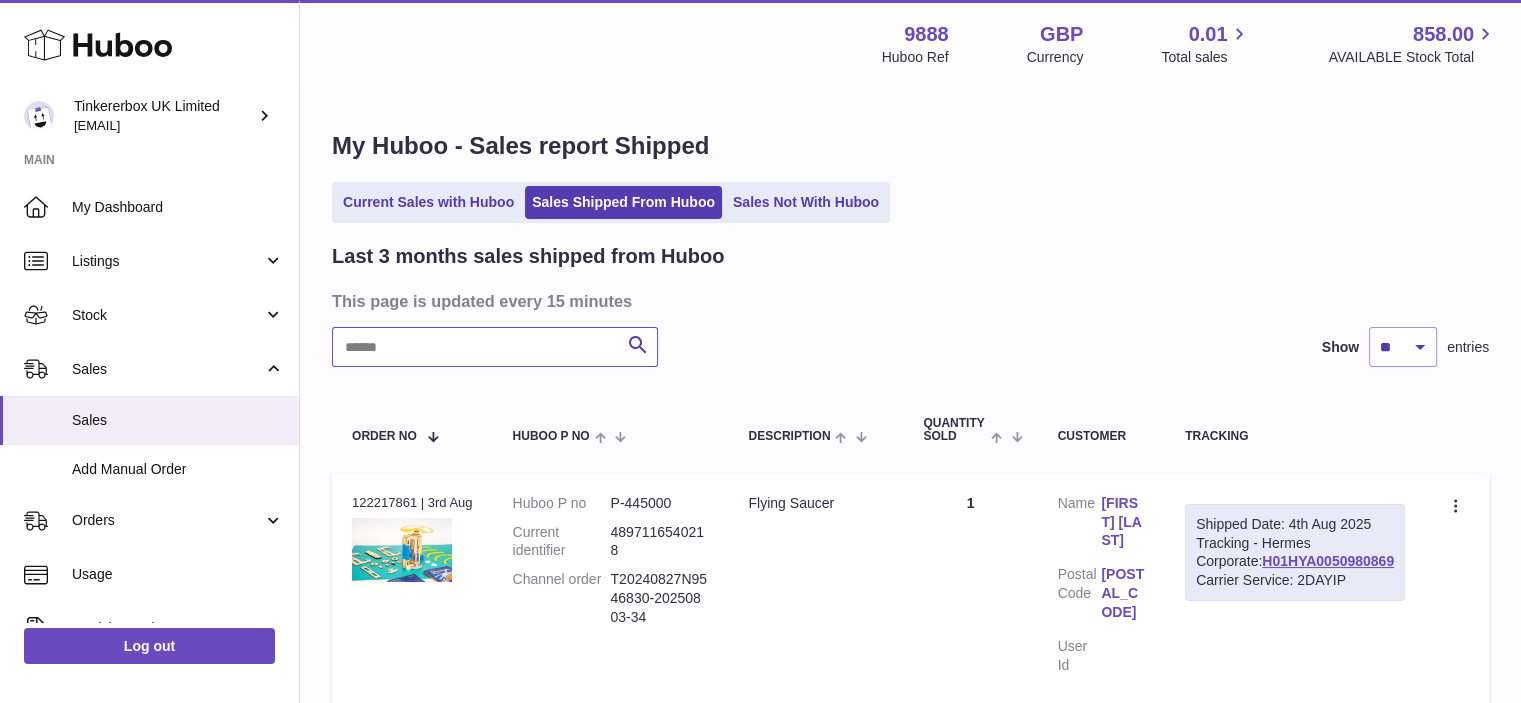 paste on "**********" 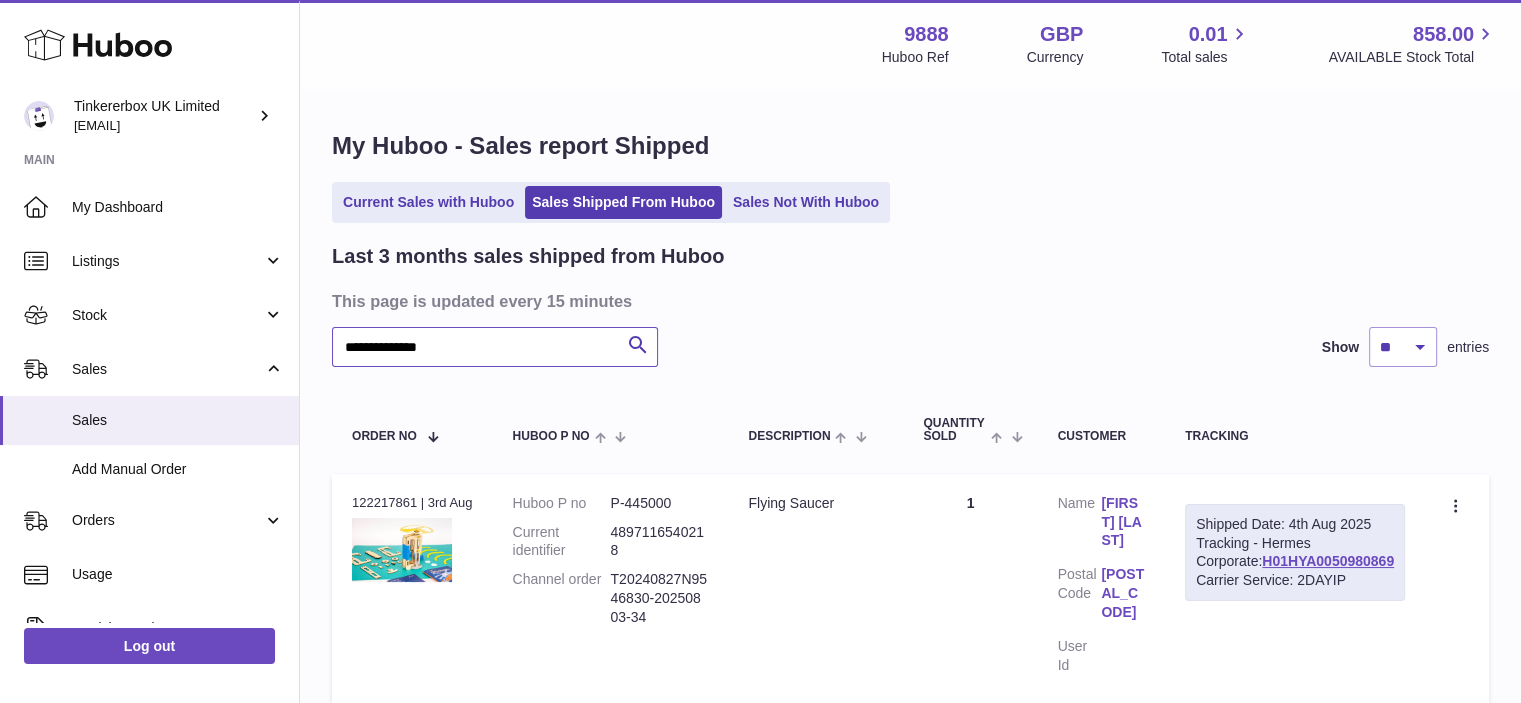 type on "**********" 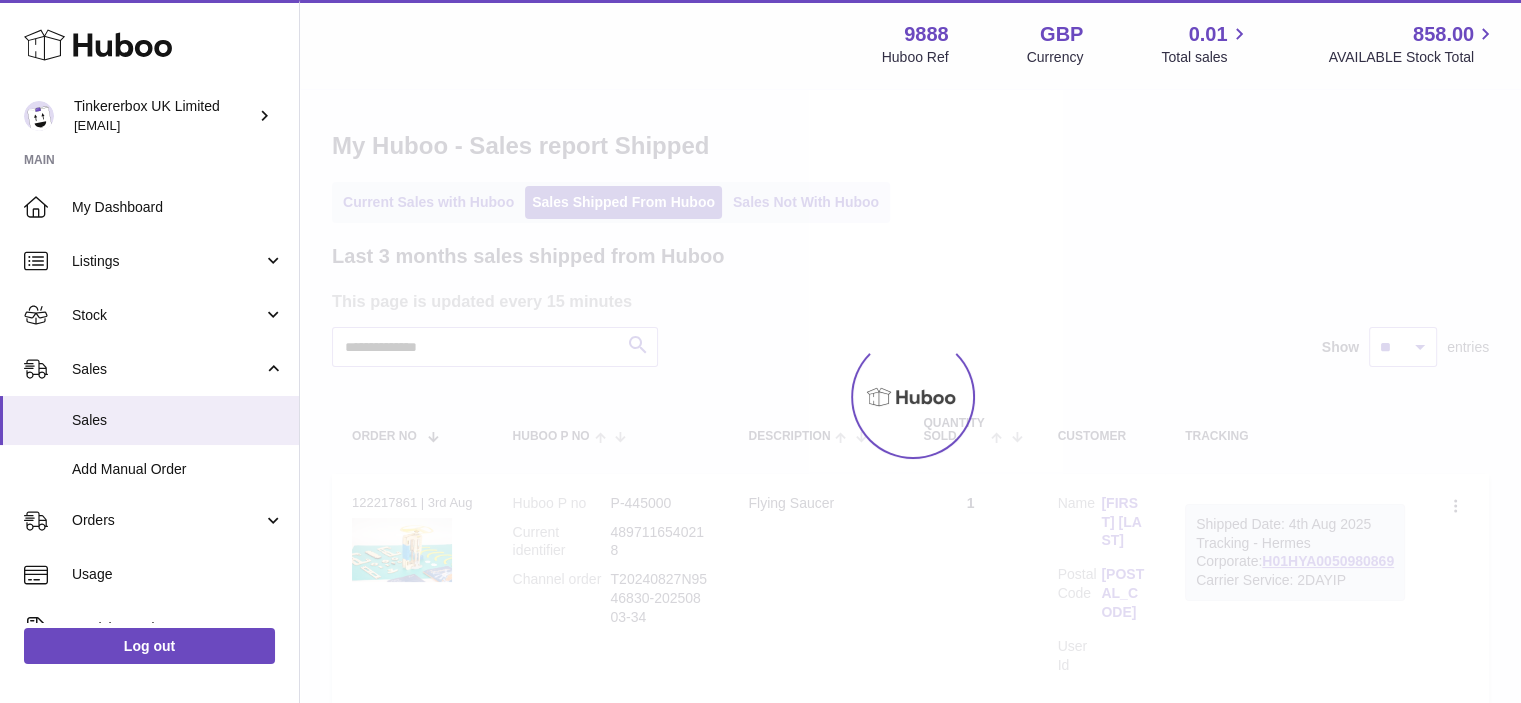 click at bounding box center [910, 396] 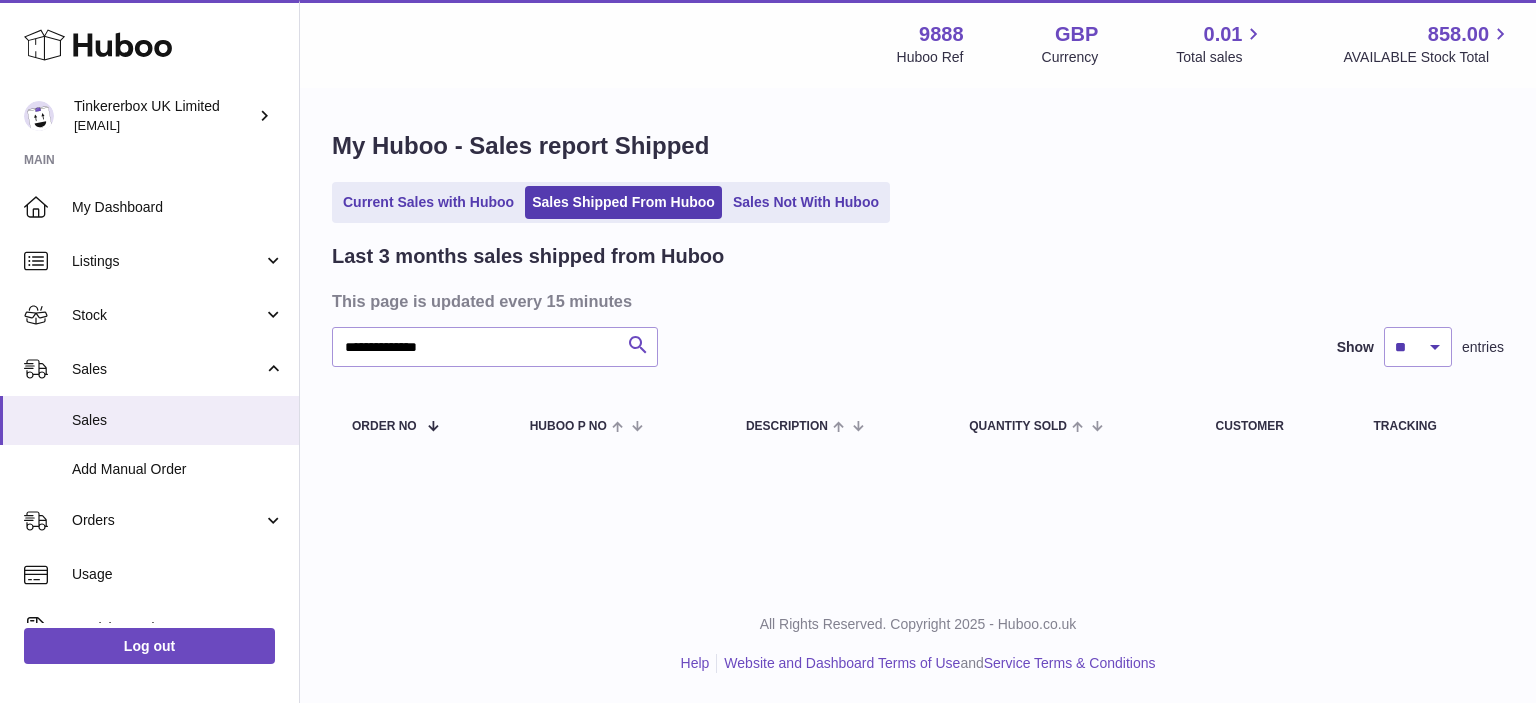 click at bounding box center [638, 345] 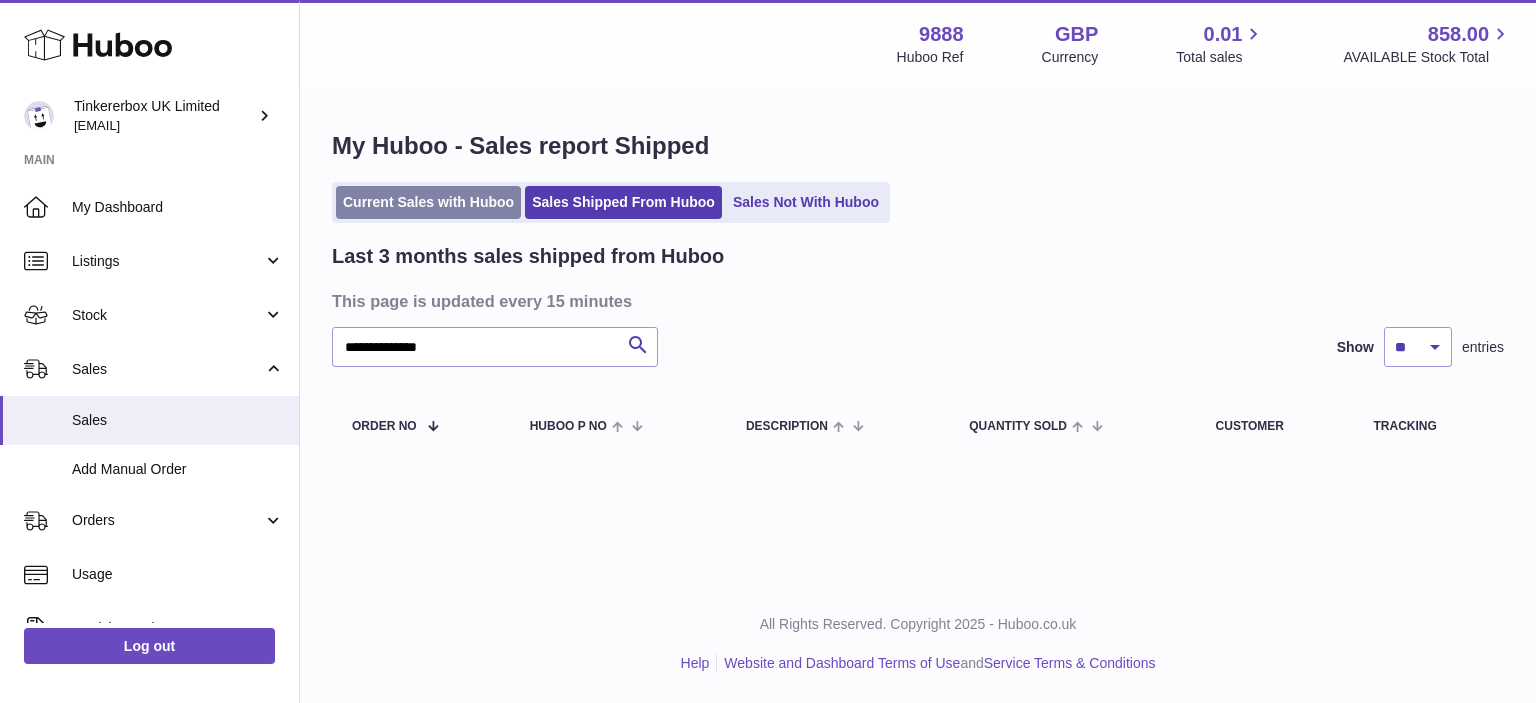 click on "Current Sales with Huboo" at bounding box center [428, 202] 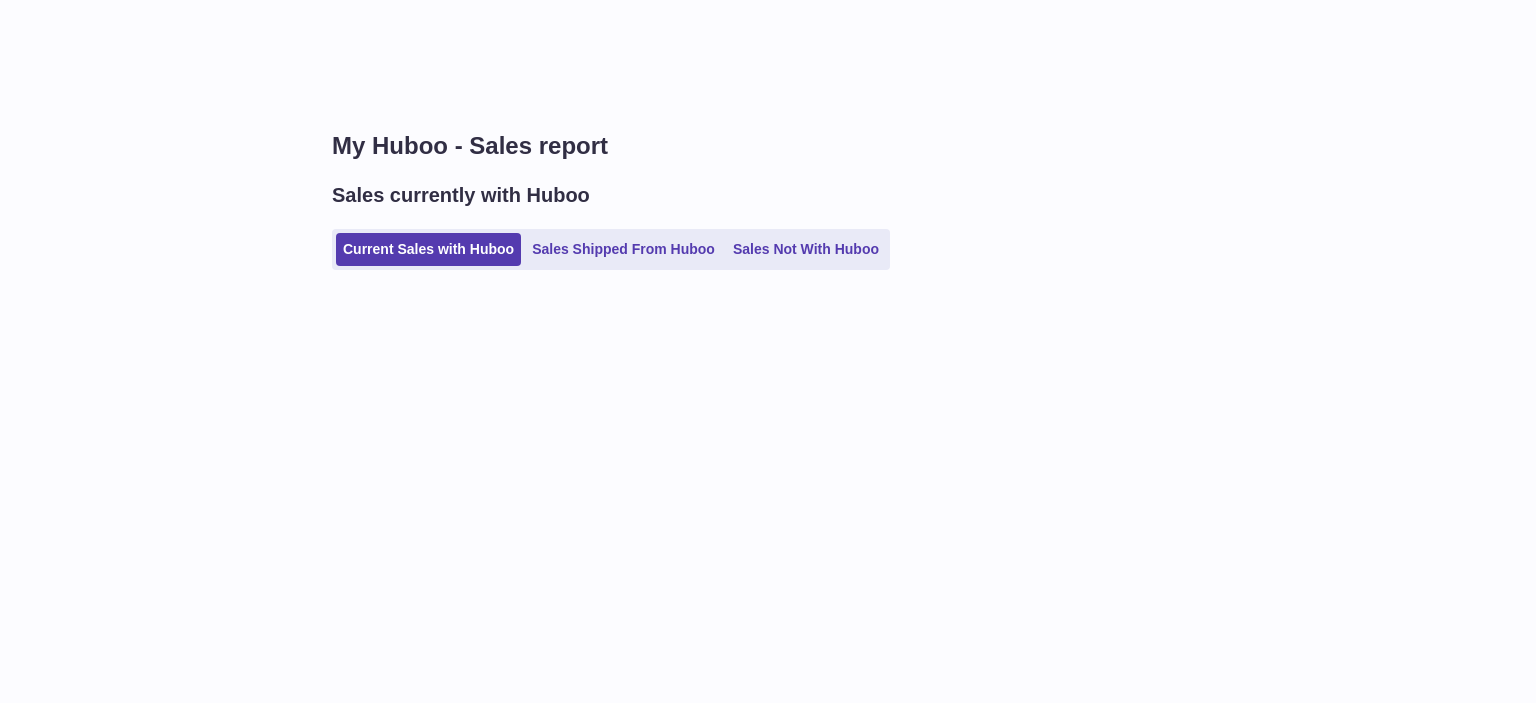 scroll, scrollTop: 0, scrollLeft: 0, axis: both 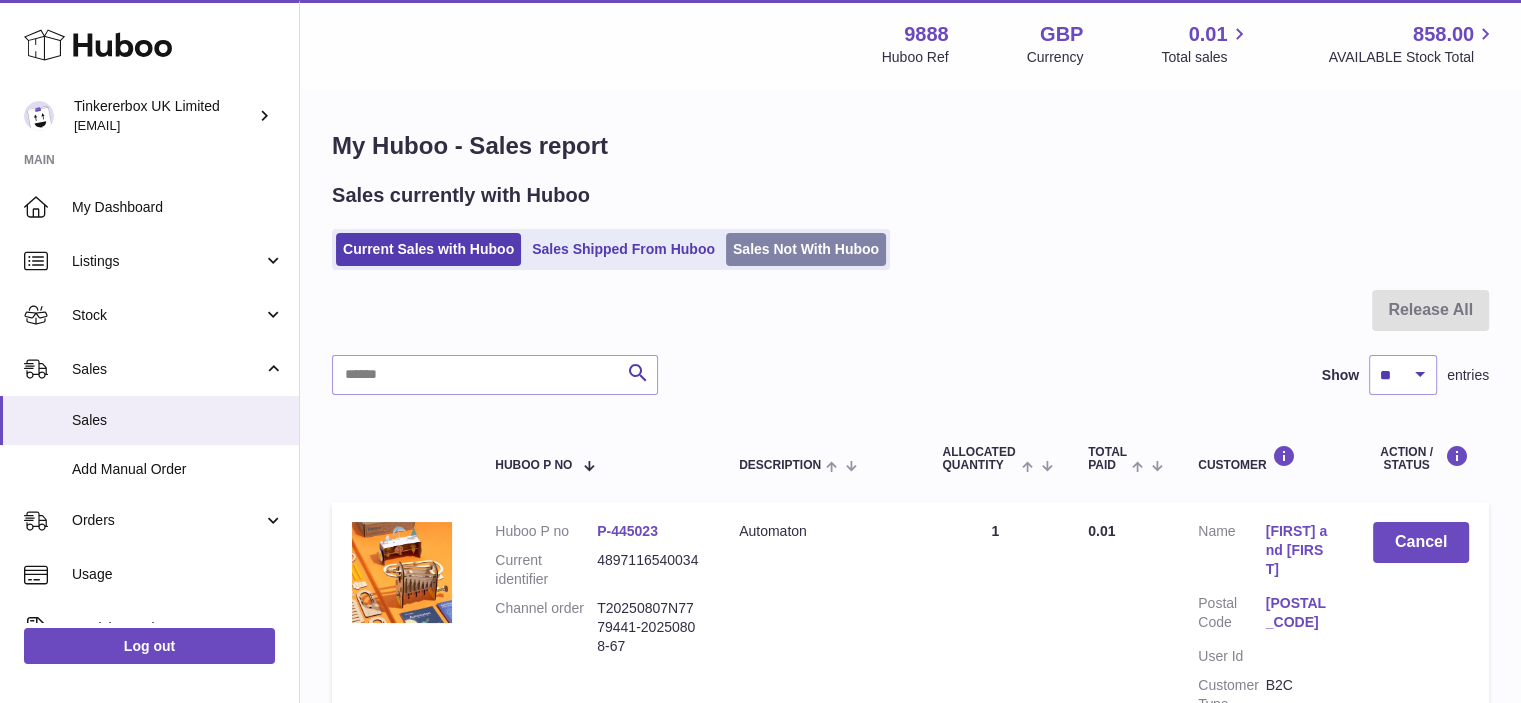 click on "Sales Not With Huboo" at bounding box center (806, 249) 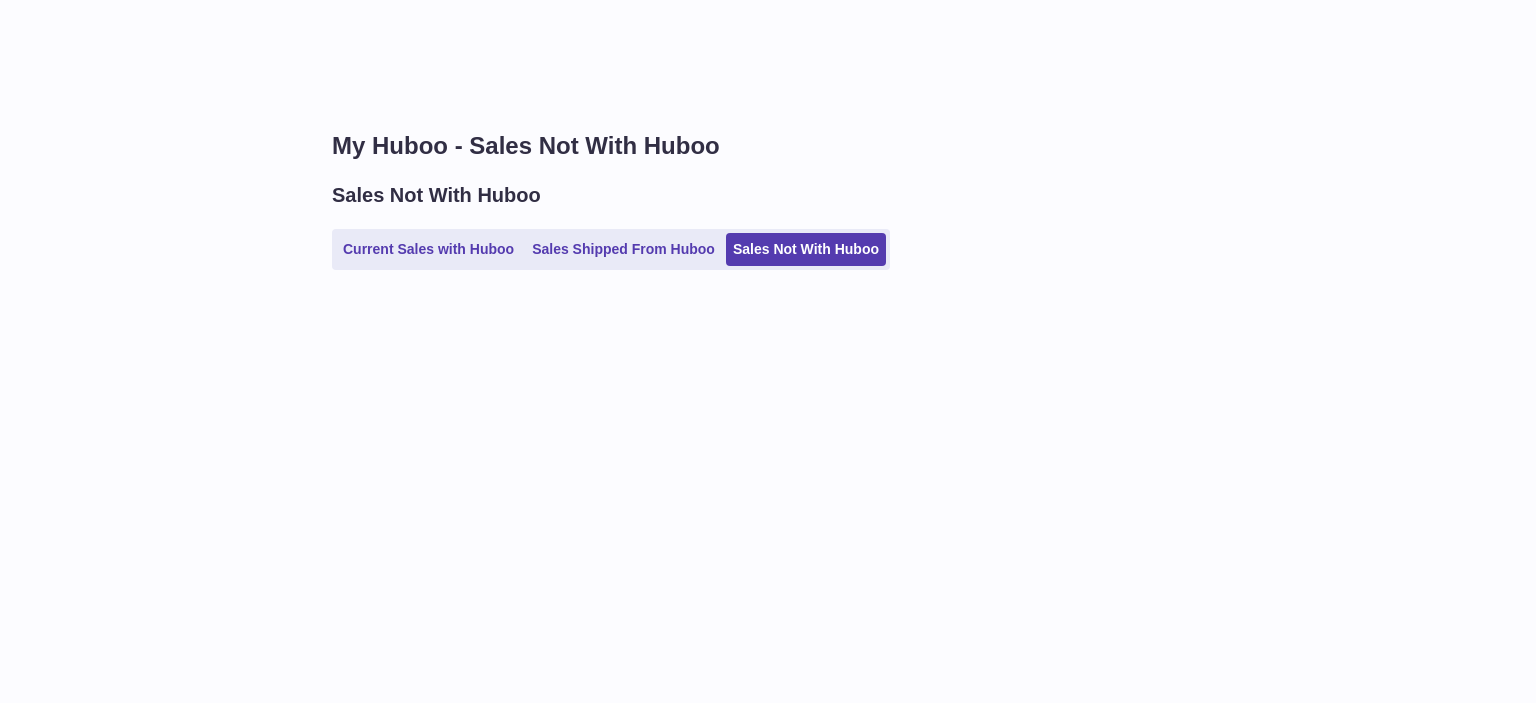 scroll, scrollTop: 0, scrollLeft: 0, axis: both 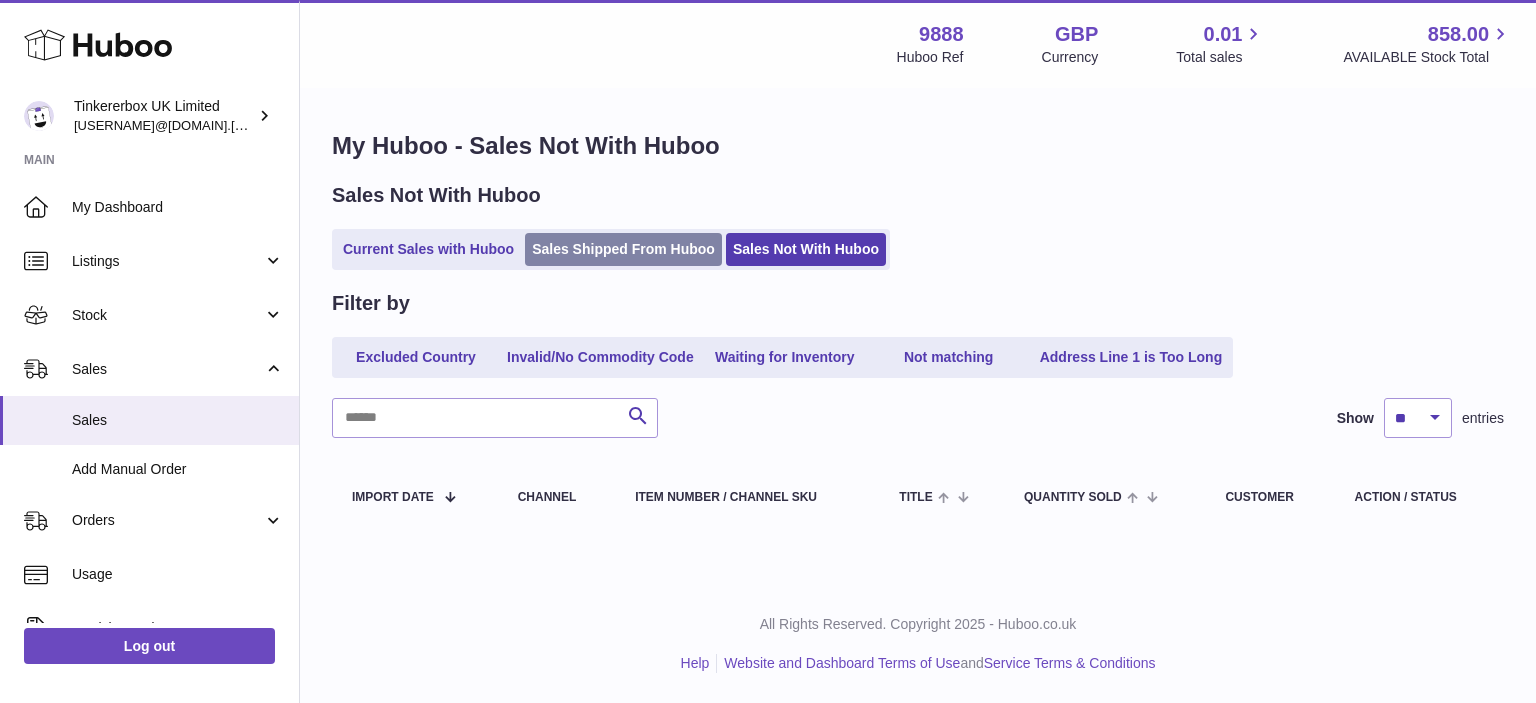 click on "Sales Shipped From Huboo" at bounding box center (623, 249) 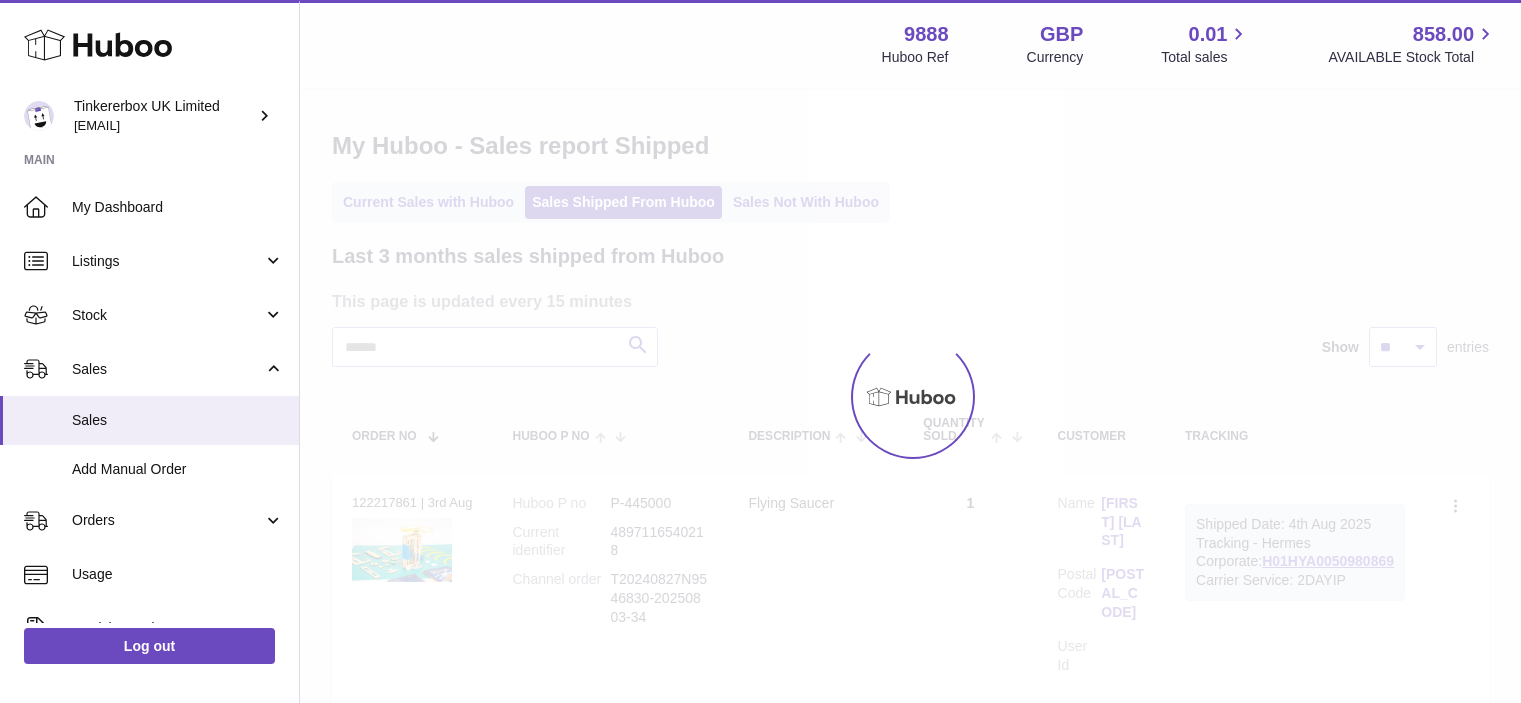 scroll, scrollTop: 0, scrollLeft: 0, axis: both 